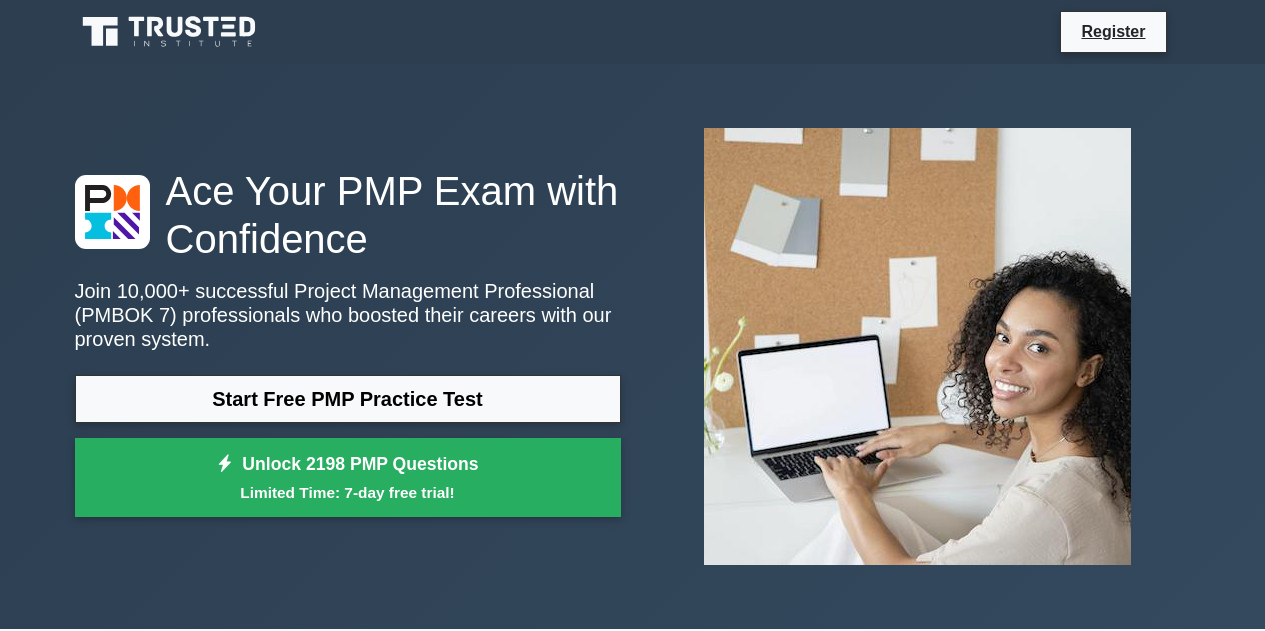 scroll, scrollTop: 0, scrollLeft: 0, axis: both 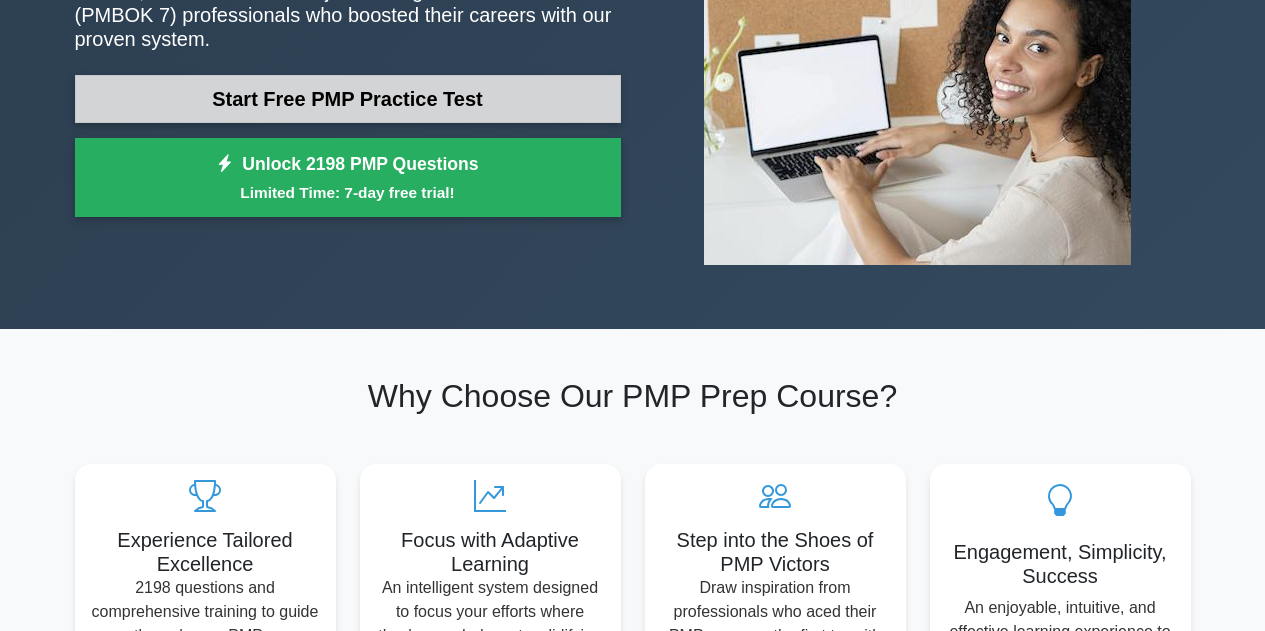 click on "Start Free PMP Practice Test" at bounding box center [348, 99] 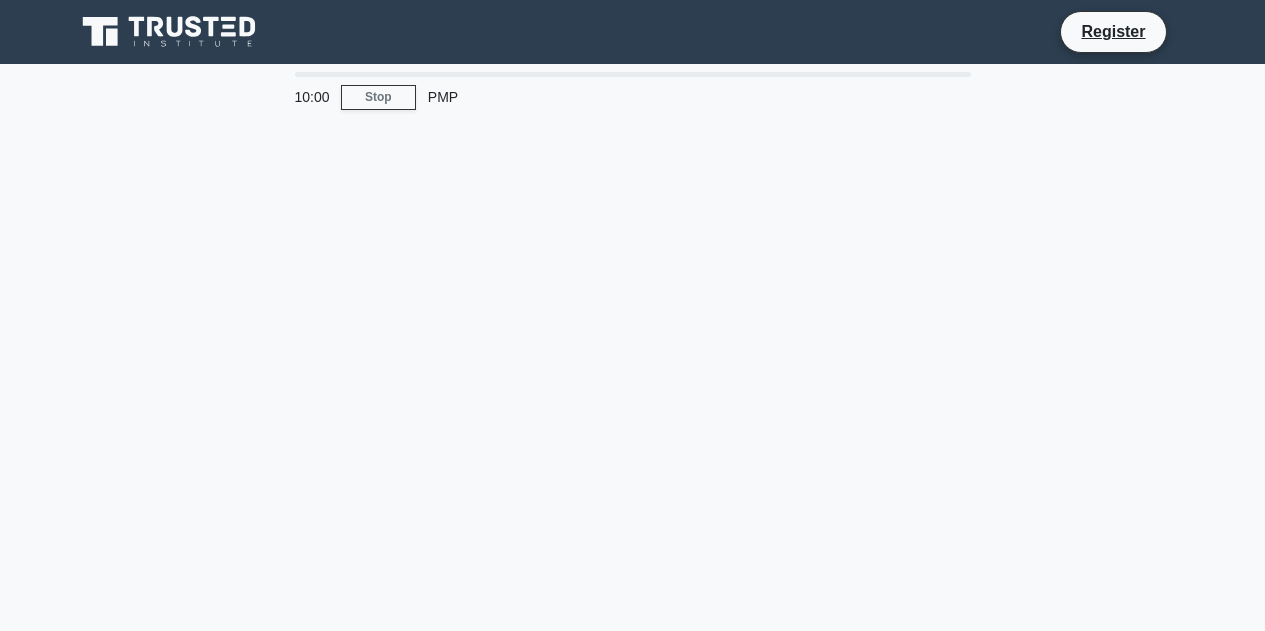 scroll, scrollTop: 0, scrollLeft: 0, axis: both 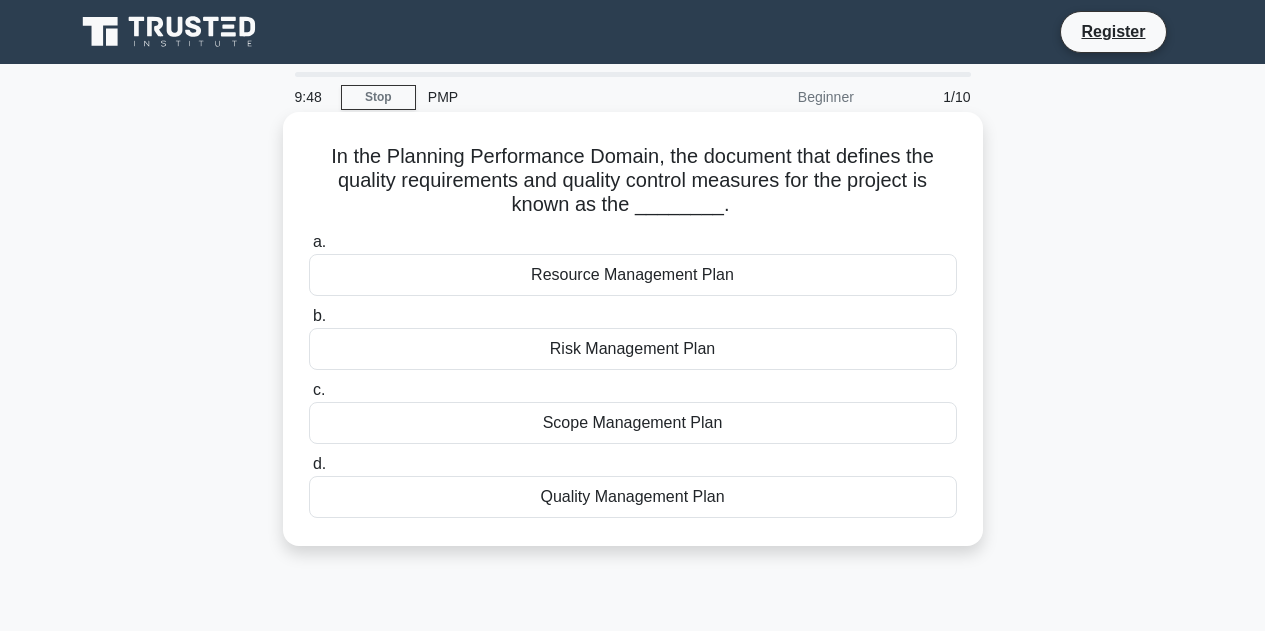 click on "Quality Management Plan" at bounding box center [633, 497] 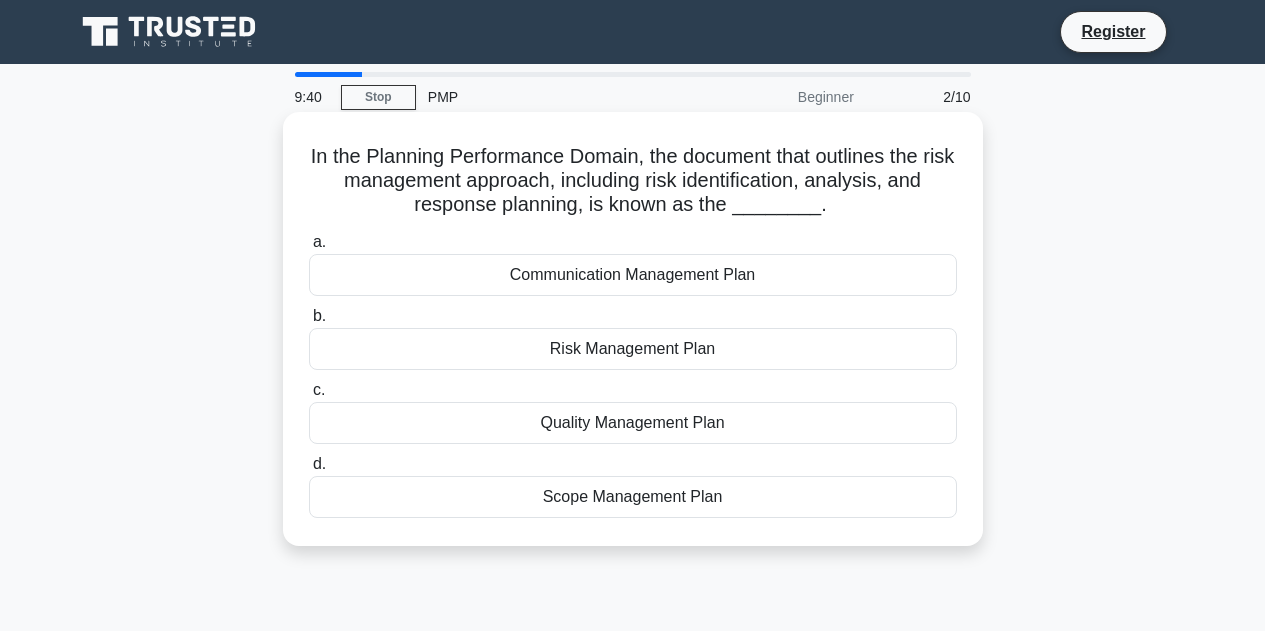 click on "Risk Management Plan" at bounding box center (633, 349) 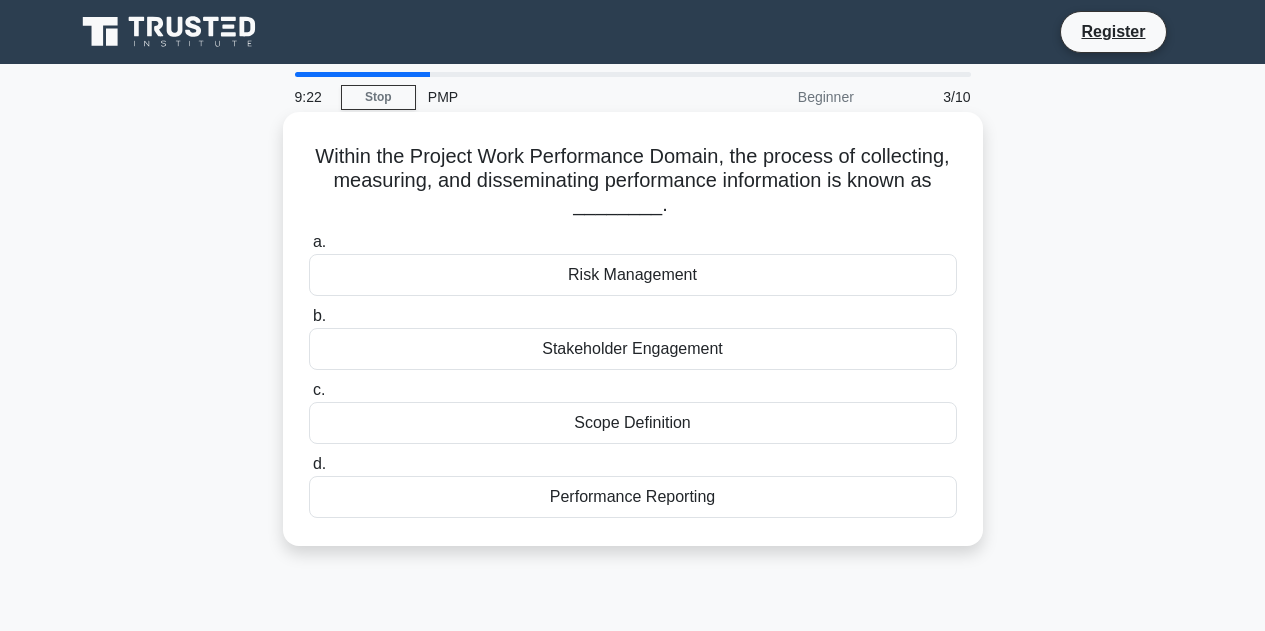click on "Performance Reporting" at bounding box center (633, 497) 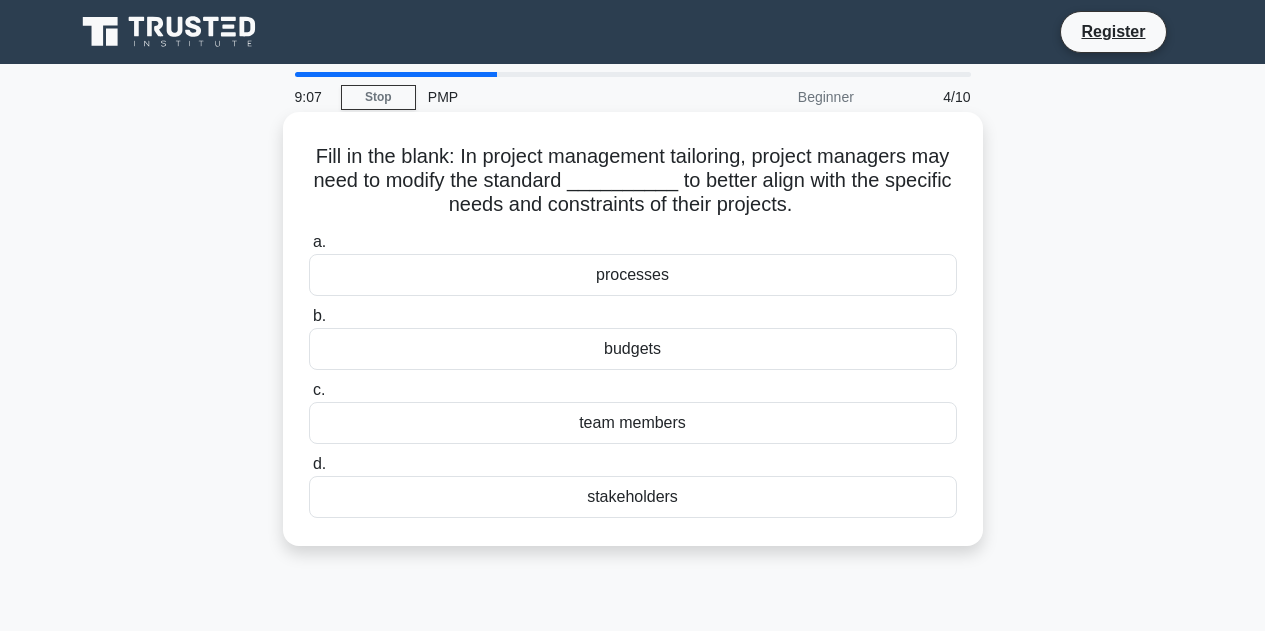 click on "processes" at bounding box center [633, 275] 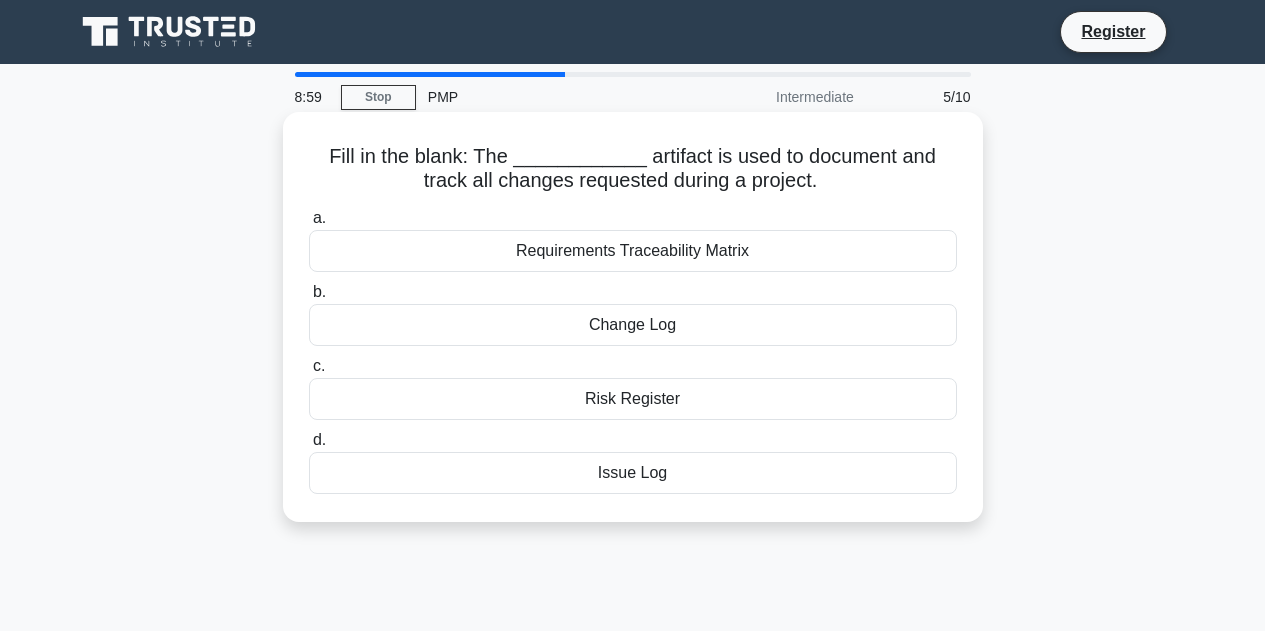 click on "Change Log" at bounding box center (633, 325) 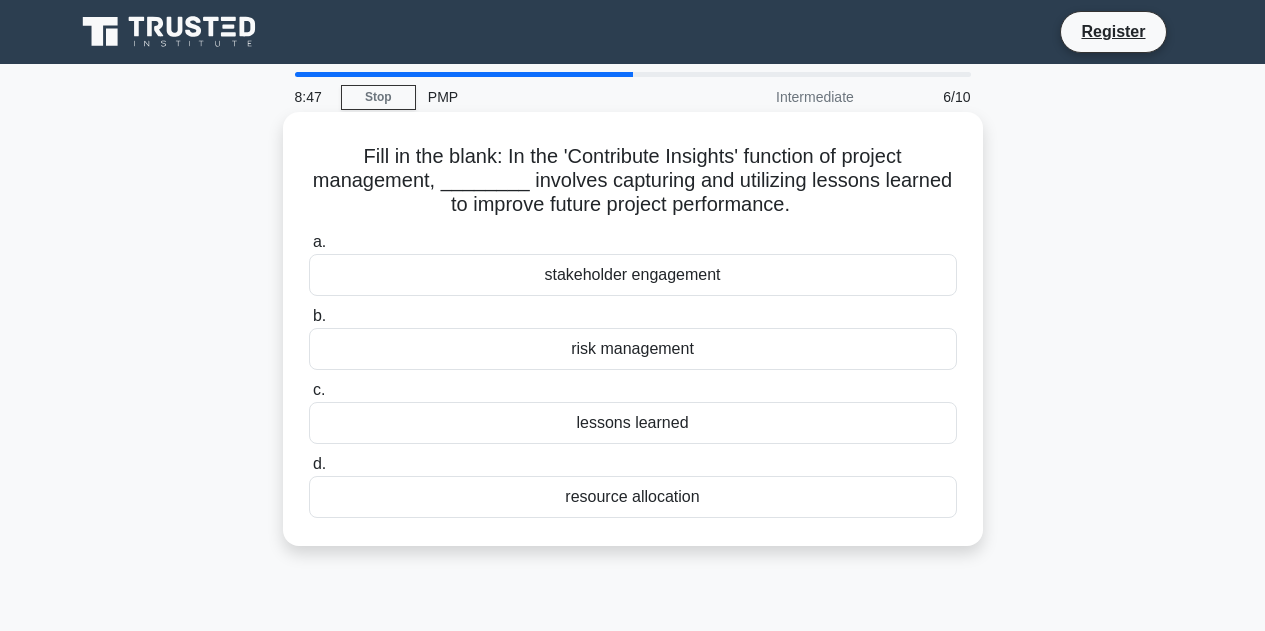 click on "lessons learned" at bounding box center [633, 423] 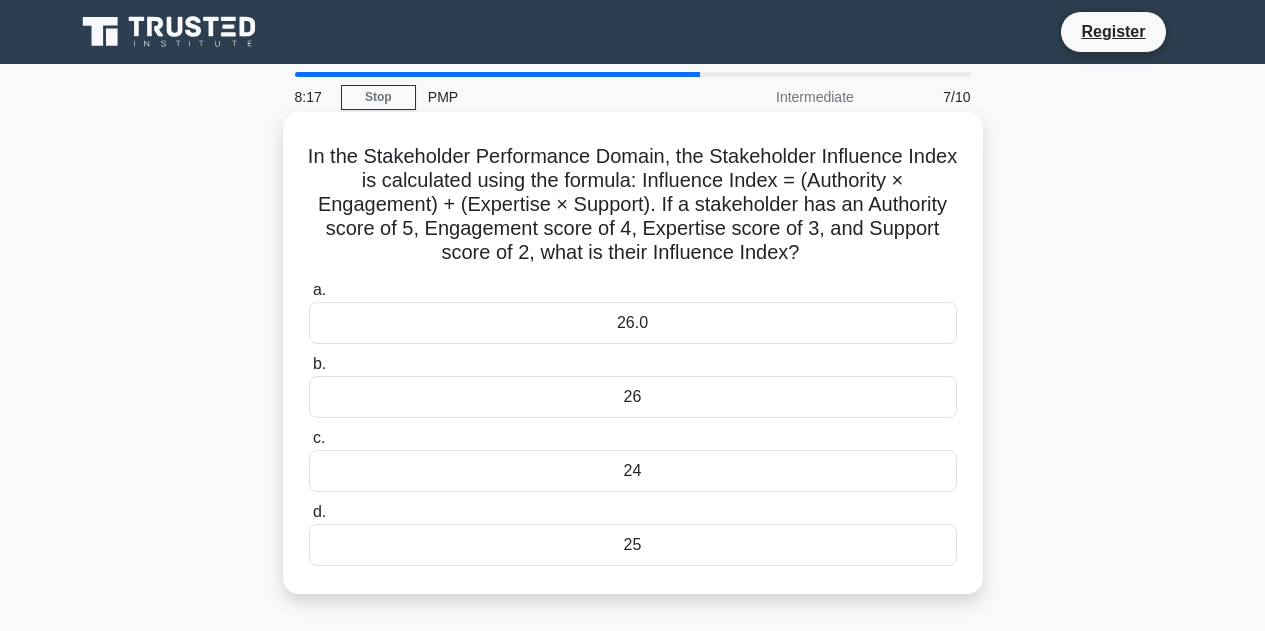 click on "26" at bounding box center (633, 397) 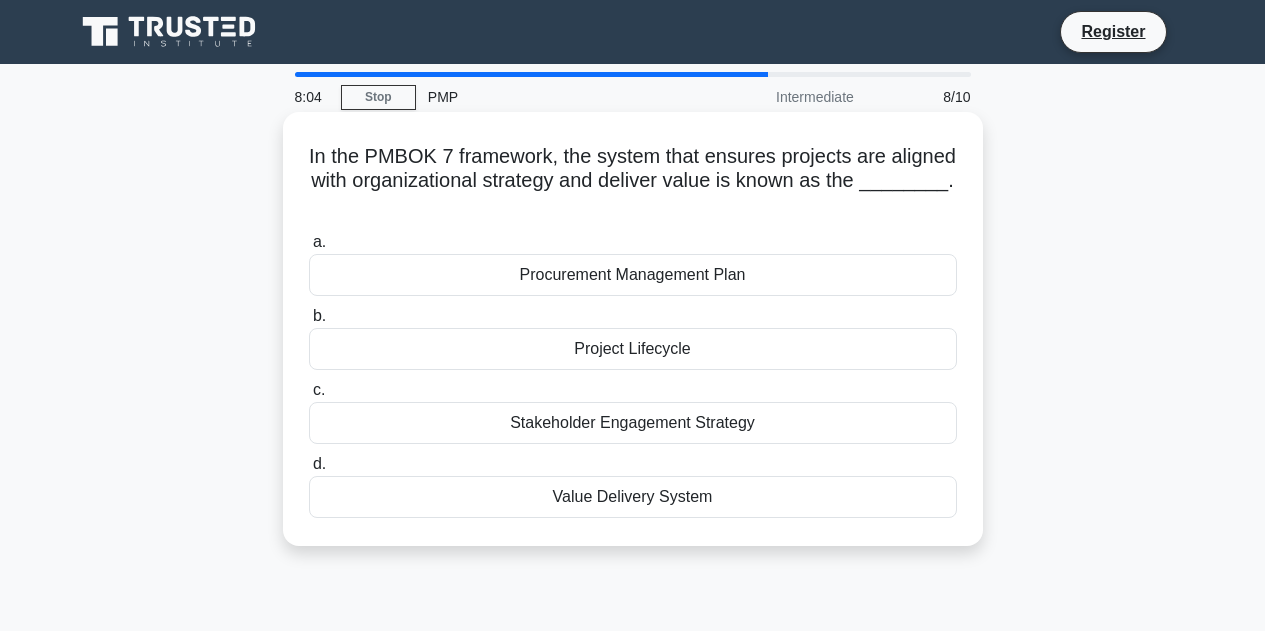 click on "Value Delivery System" at bounding box center (633, 497) 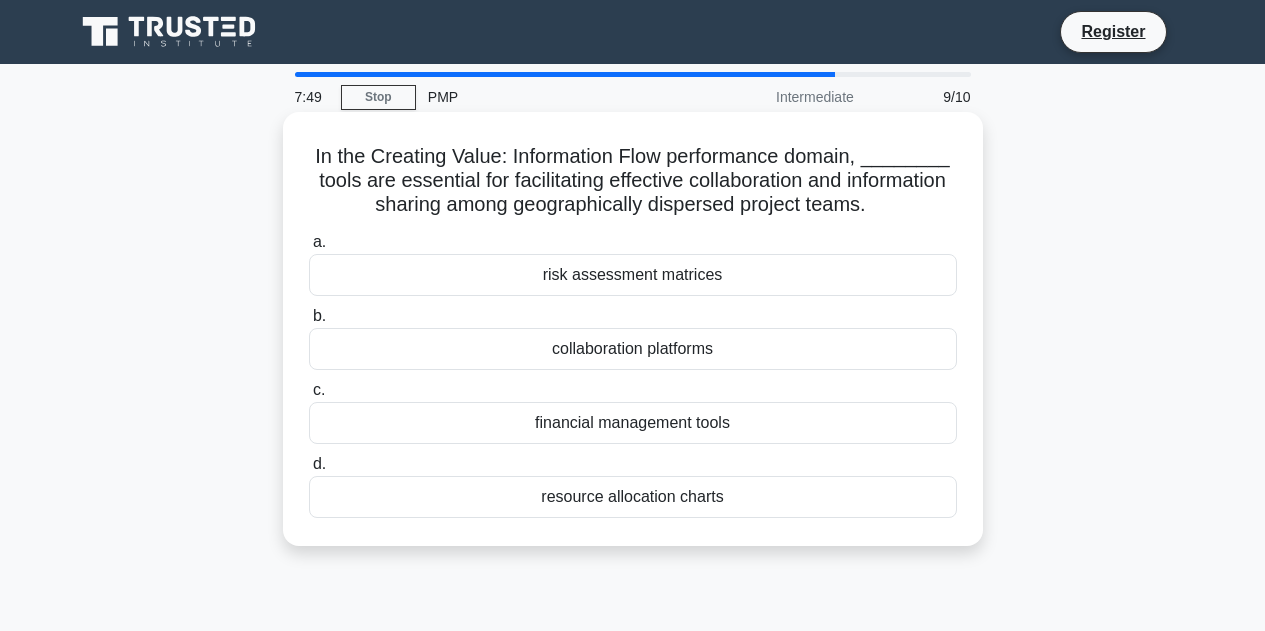 click on "collaboration platforms" at bounding box center [633, 349] 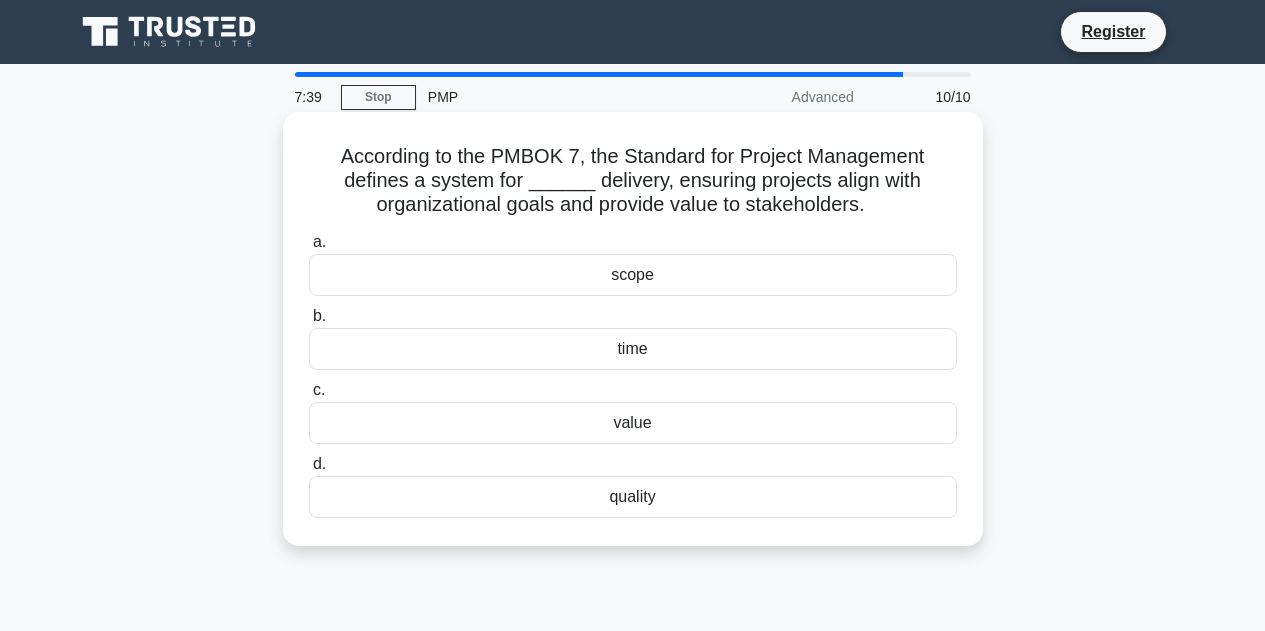 click on "value" at bounding box center [633, 423] 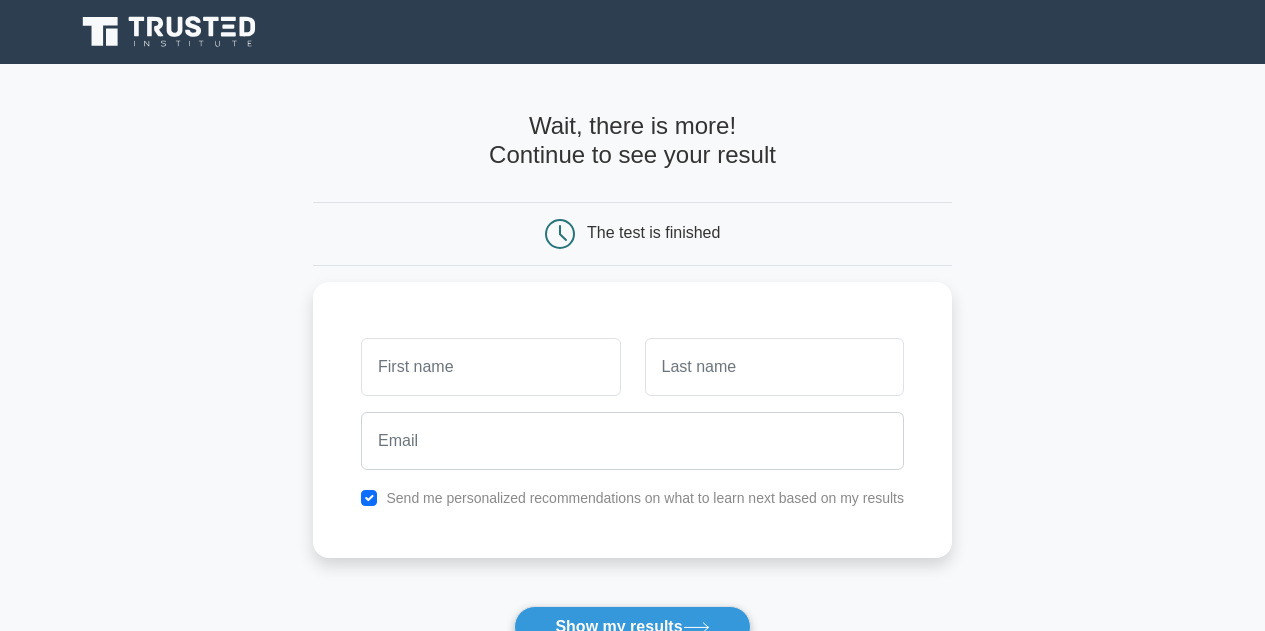 scroll, scrollTop: 0, scrollLeft: 0, axis: both 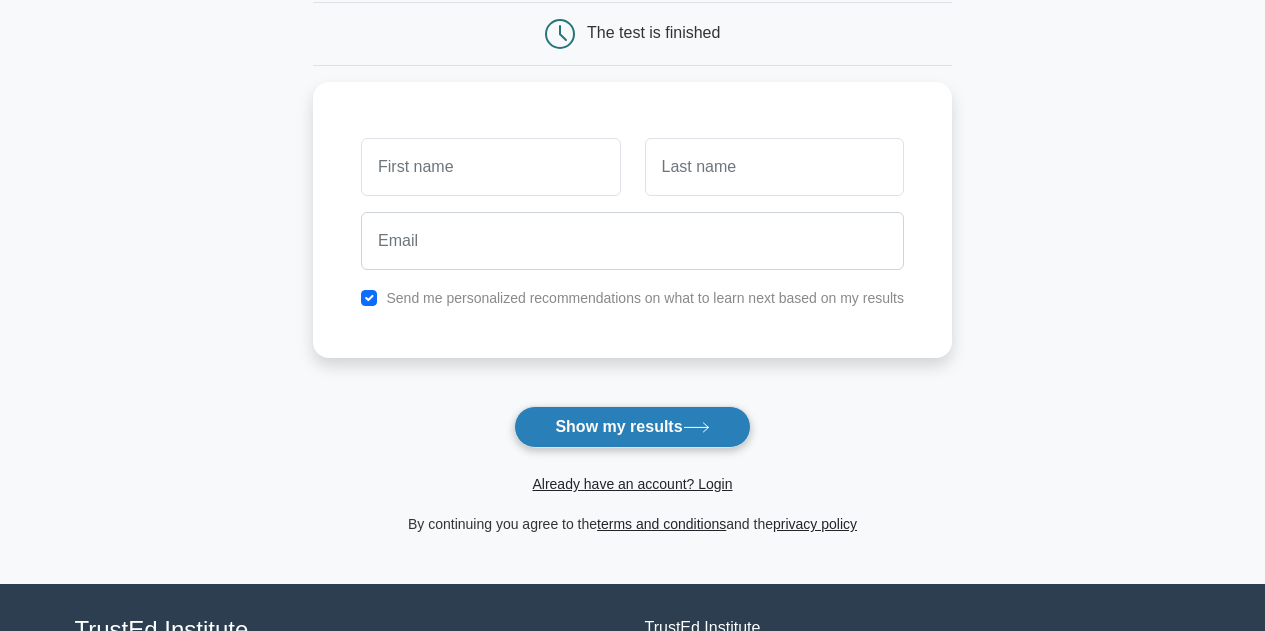 click on "Show my results" at bounding box center [632, 427] 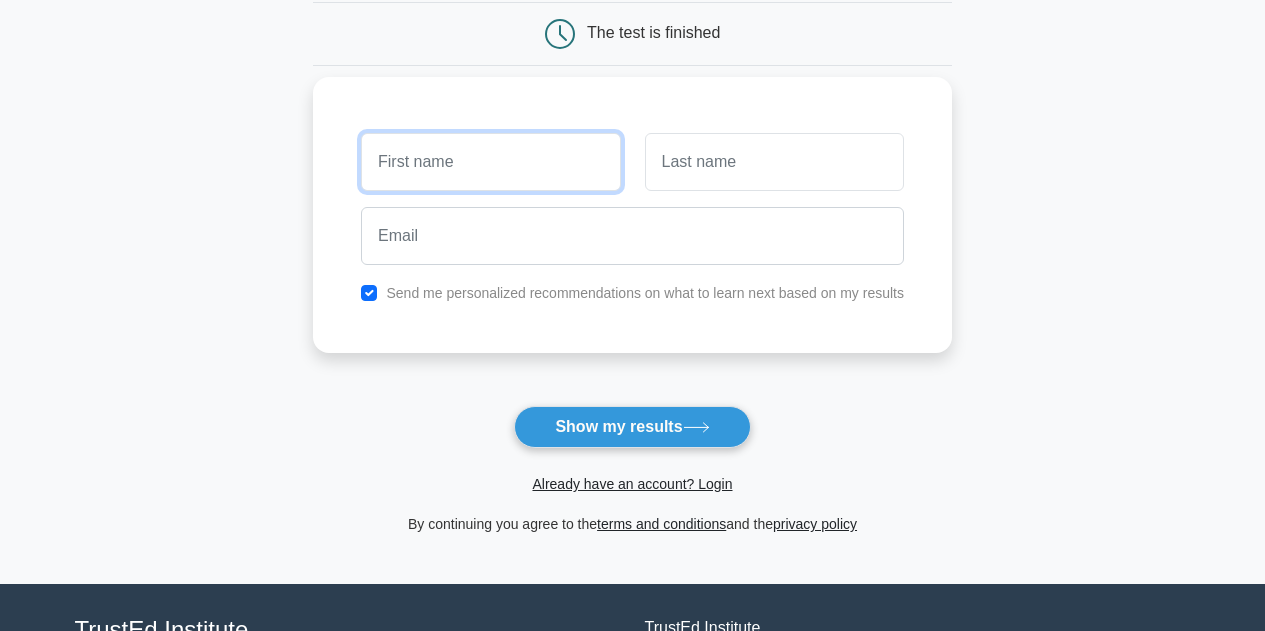 click at bounding box center (490, 162) 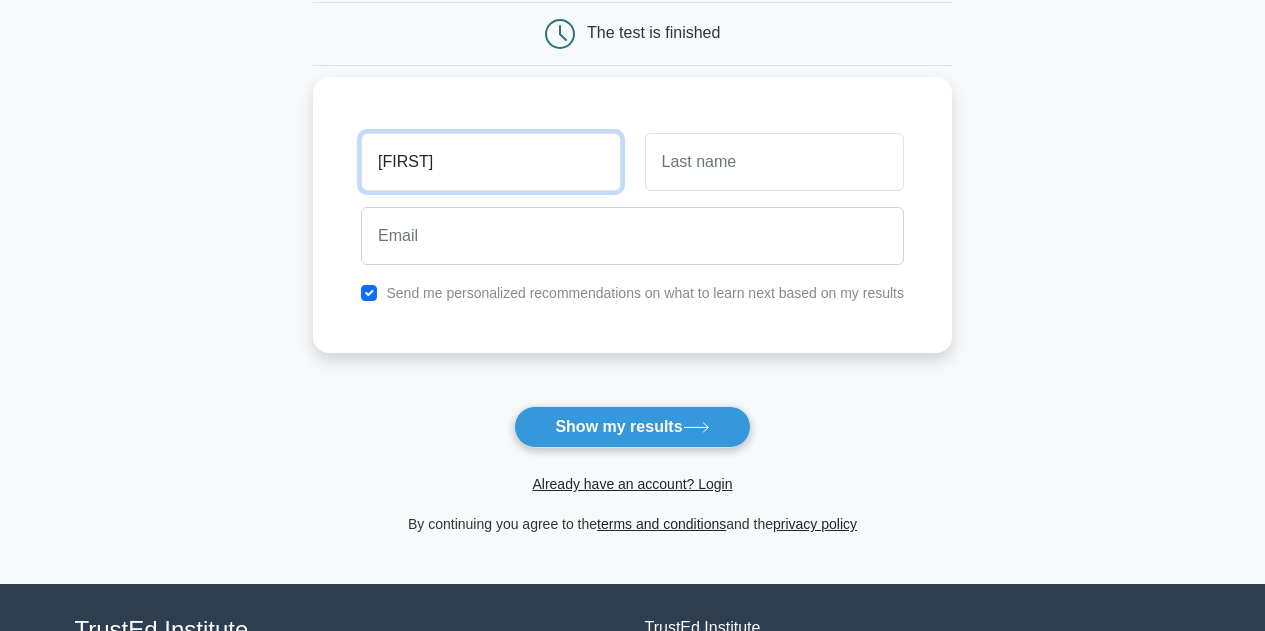 type on "[FIRST]" 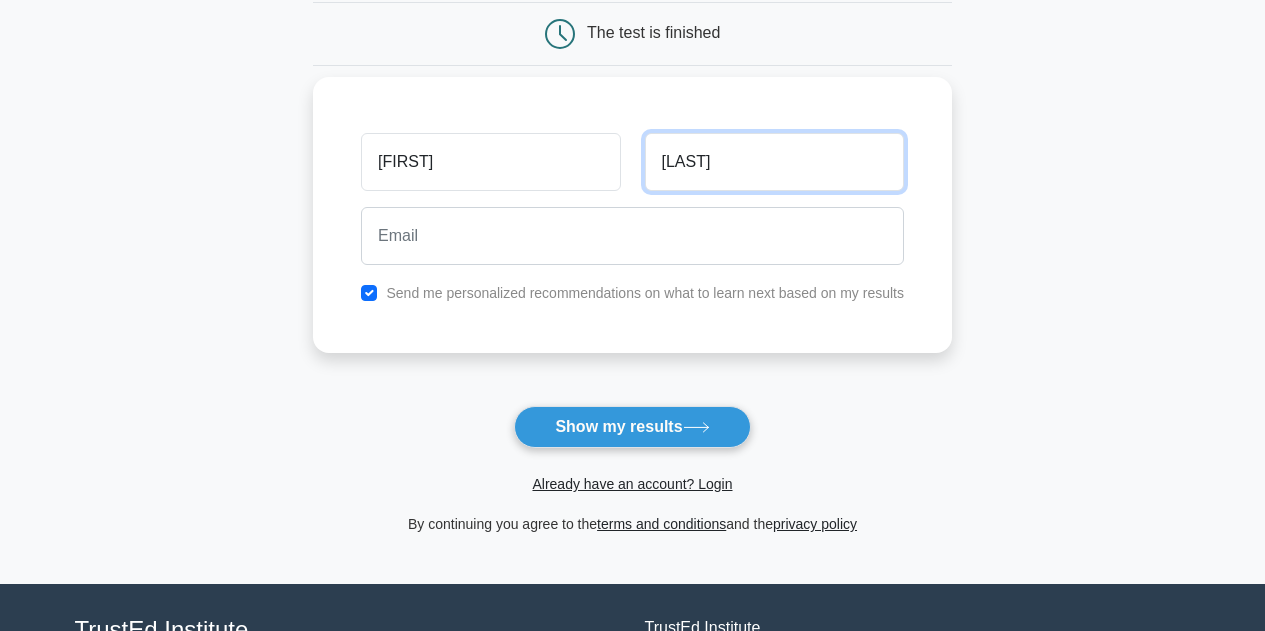 type on "Bahena" 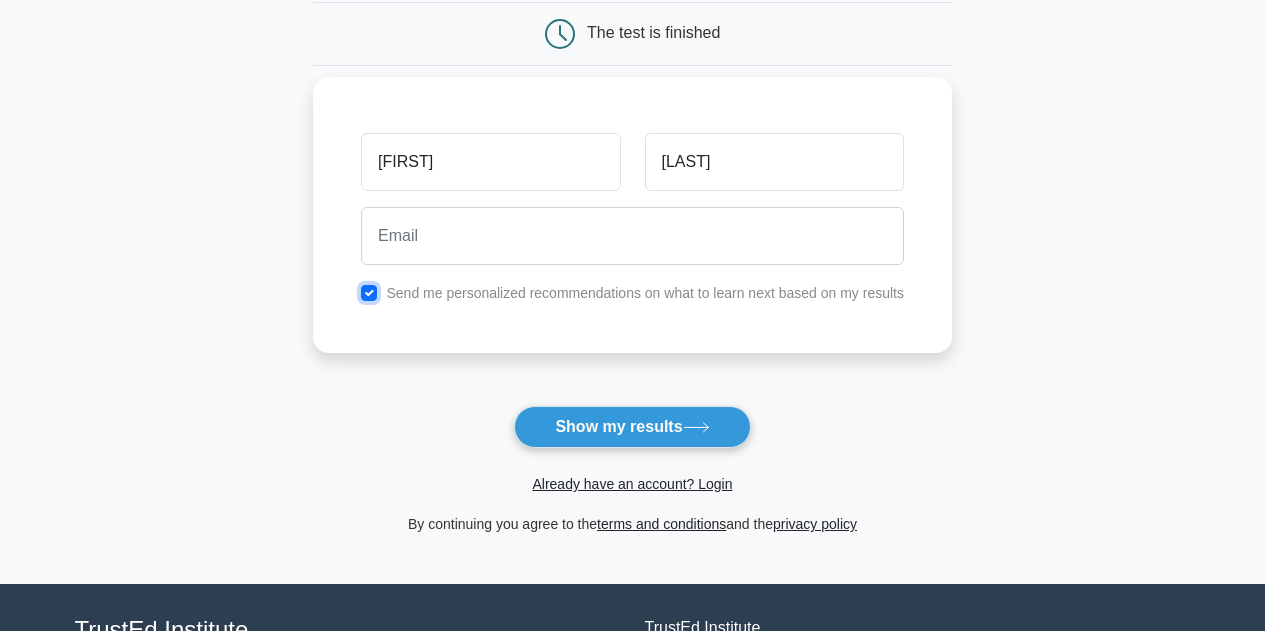 click at bounding box center [369, 293] 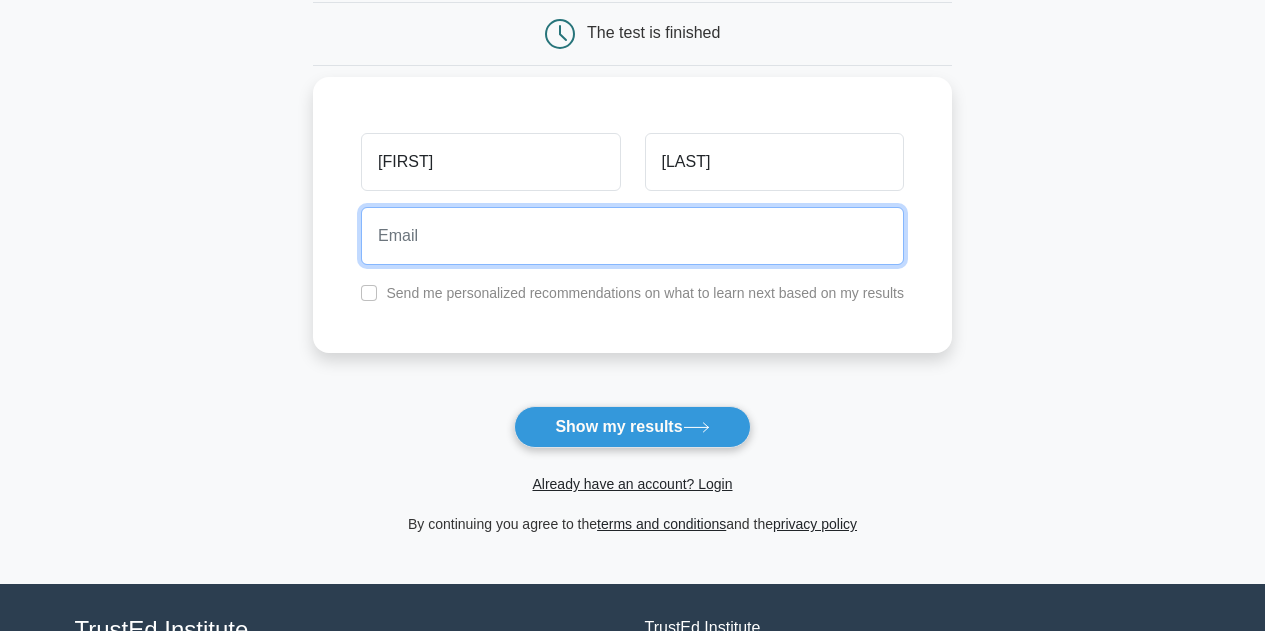 click at bounding box center (632, 236) 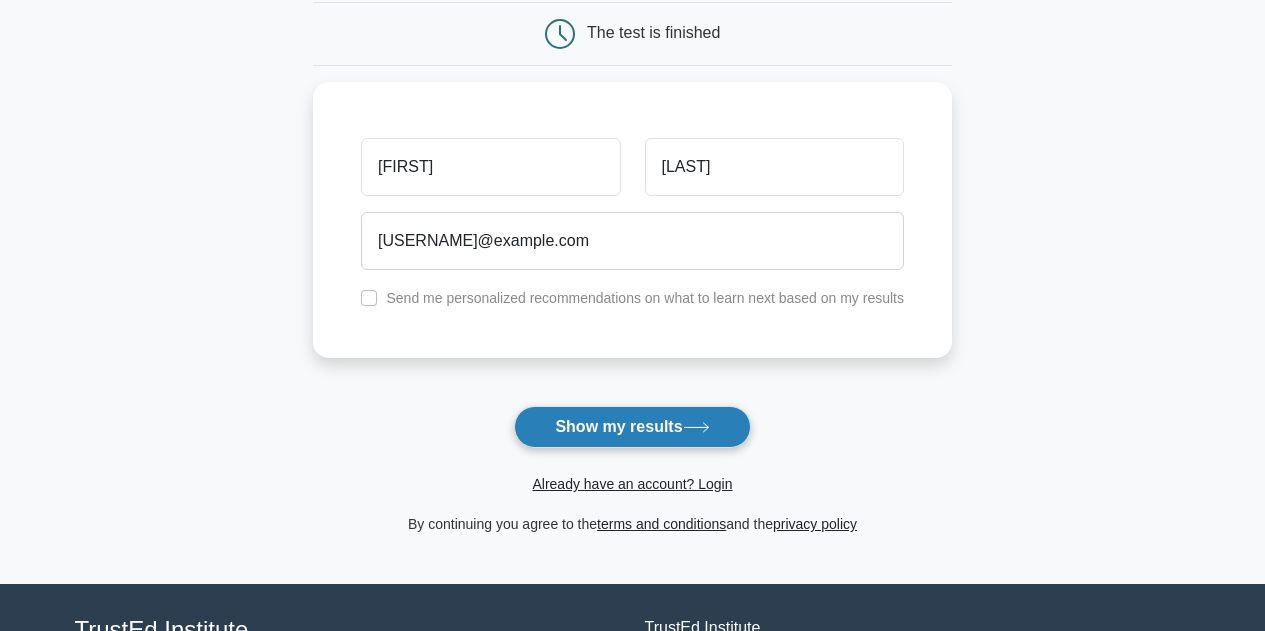 click on "Show my results" at bounding box center (632, 427) 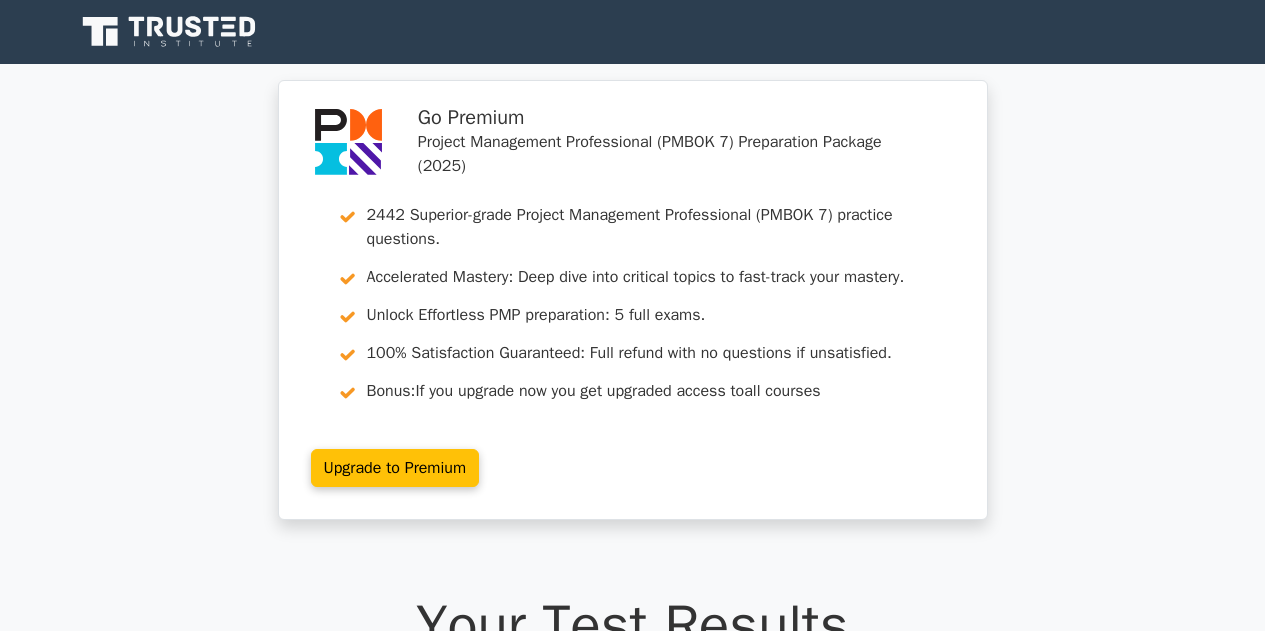 scroll, scrollTop: 0, scrollLeft: 0, axis: both 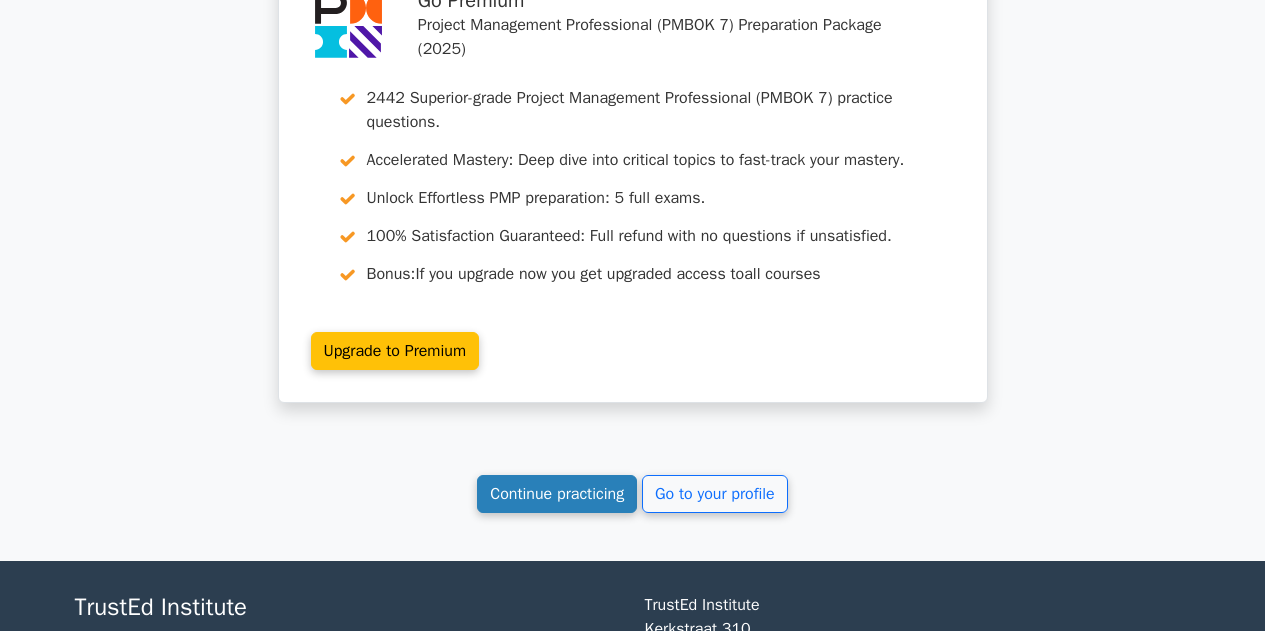 click on "Continue practicing" at bounding box center (557, 494) 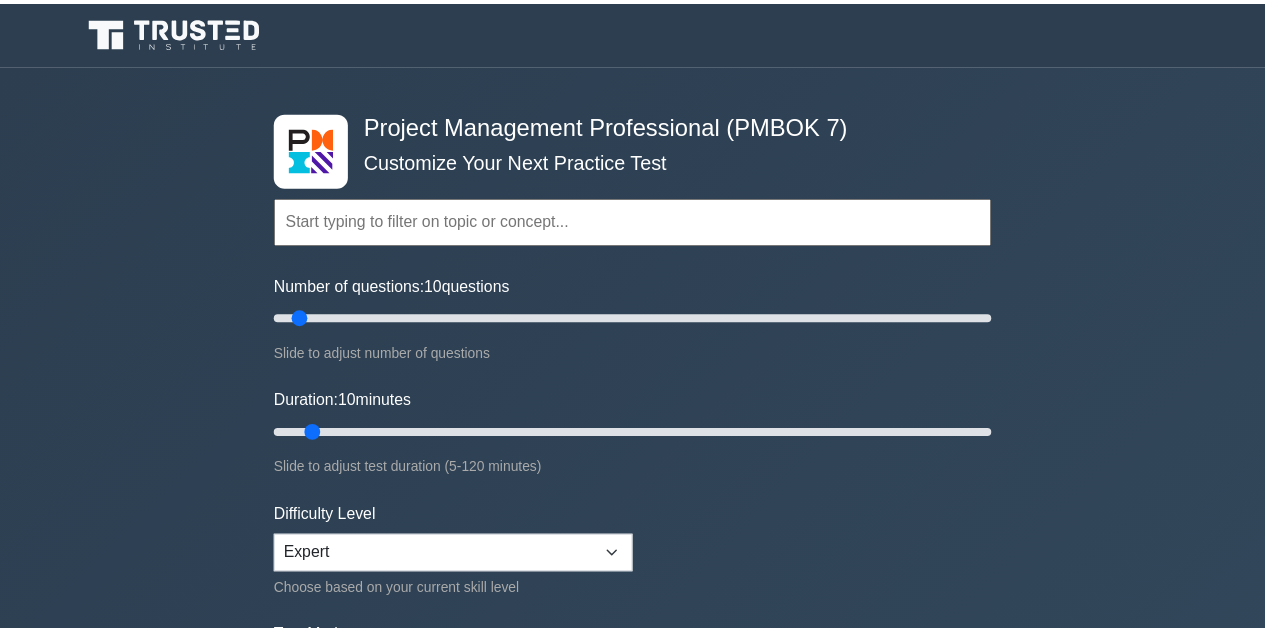 scroll, scrollTop: 0, scrollLeft: 0, axis: both 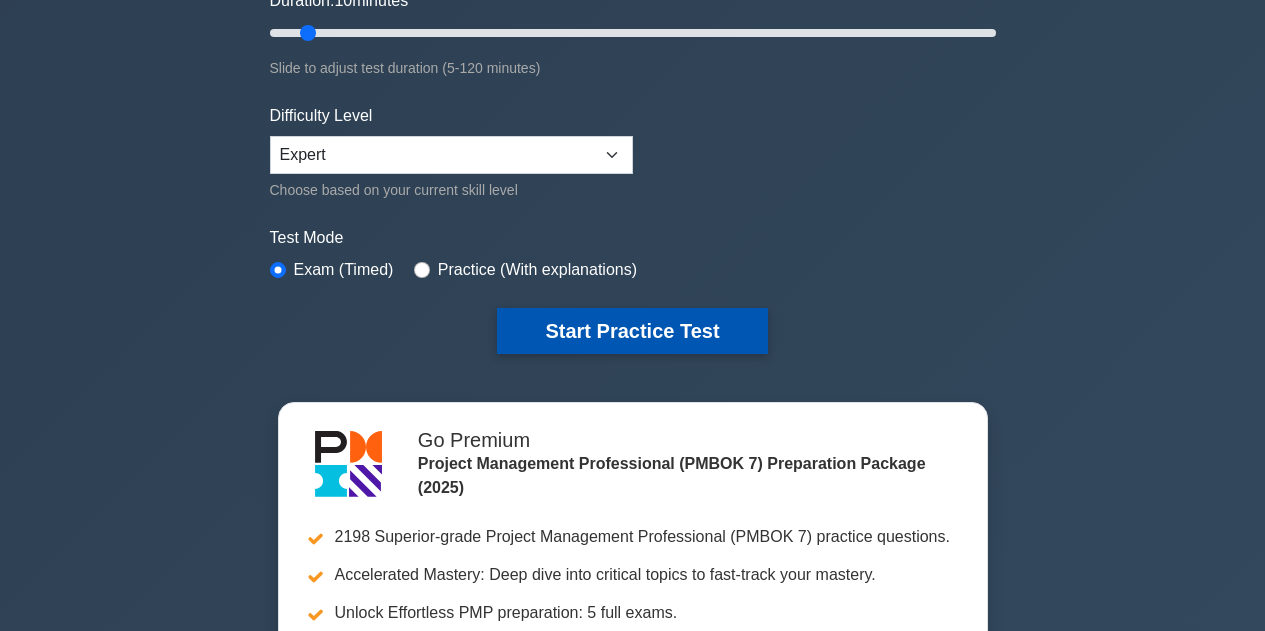 click on "Start Practice Test" at bounding box center (632, 331) 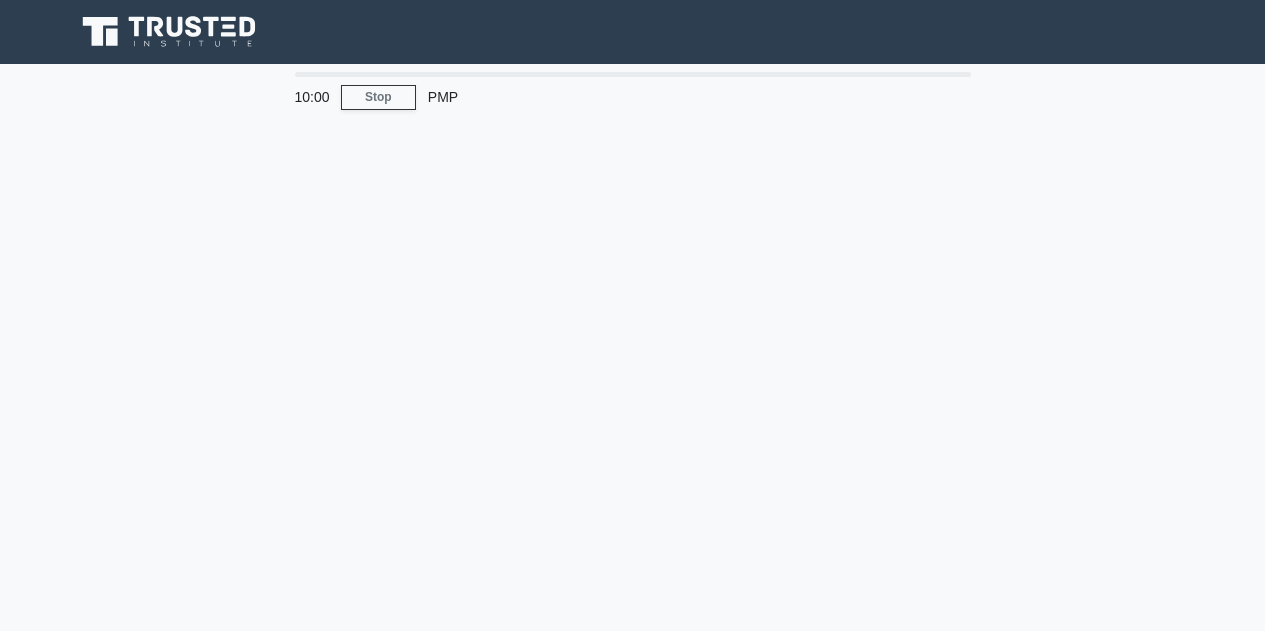 scroll, scrollTop: 0, scrollLeft: 0, axis: both 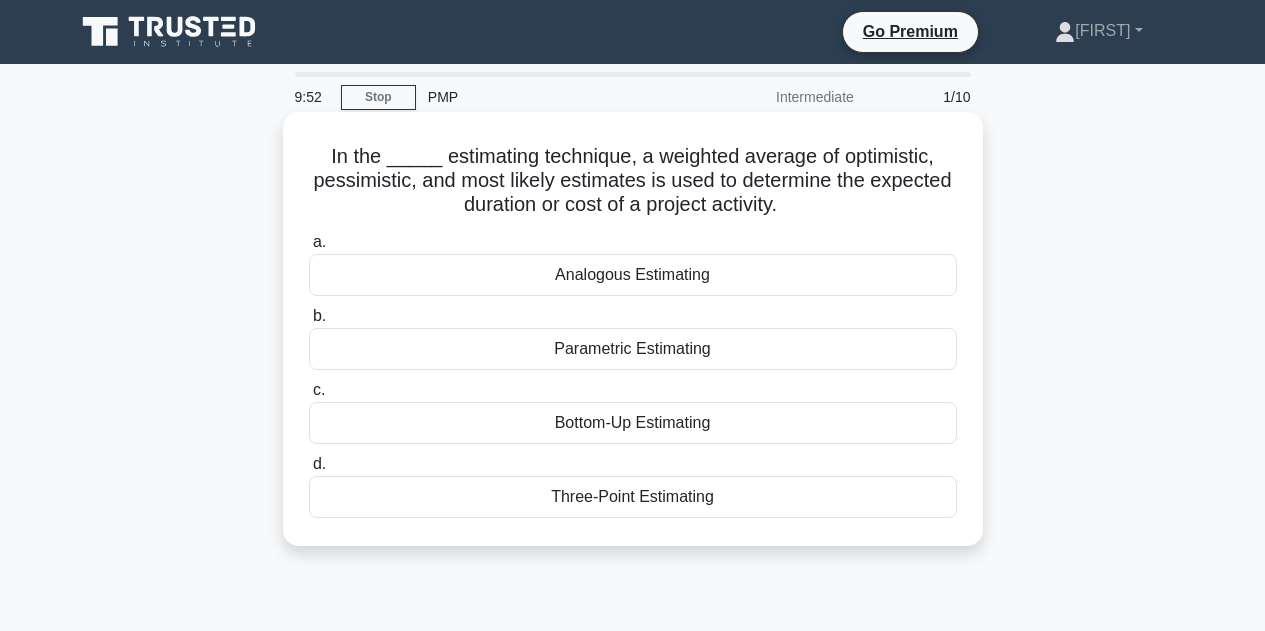 click on "Three-Point Estimating" at bounding box center [633, 497] 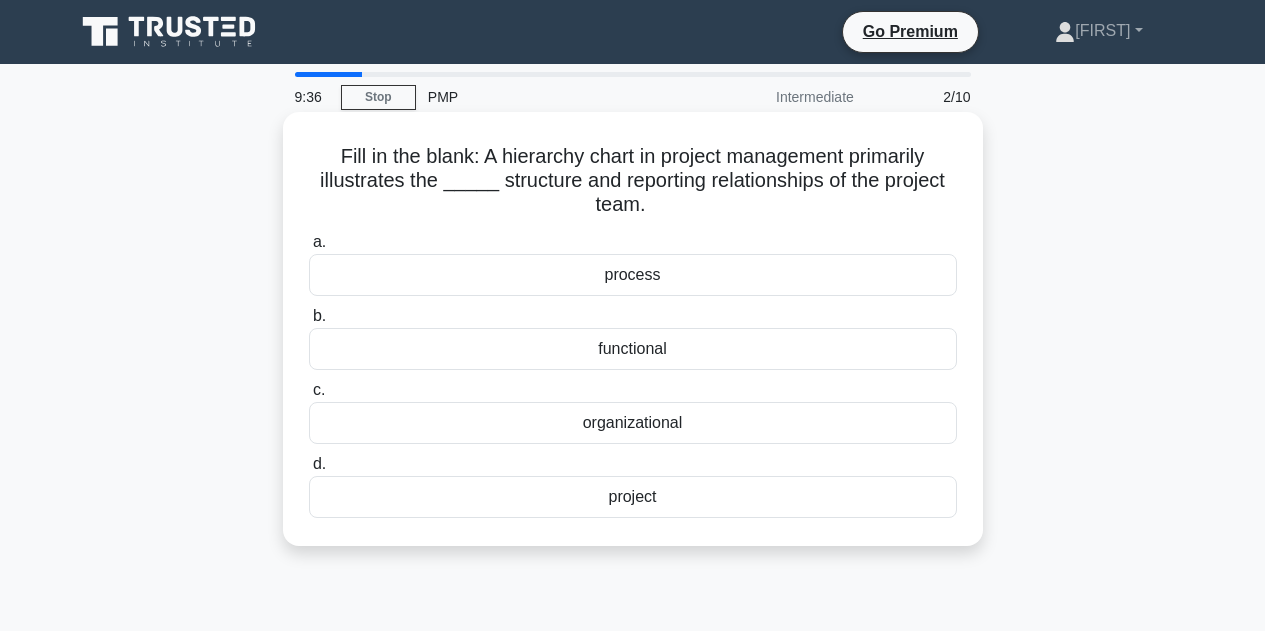 click on "organizational" at bounding box center (633, 423) 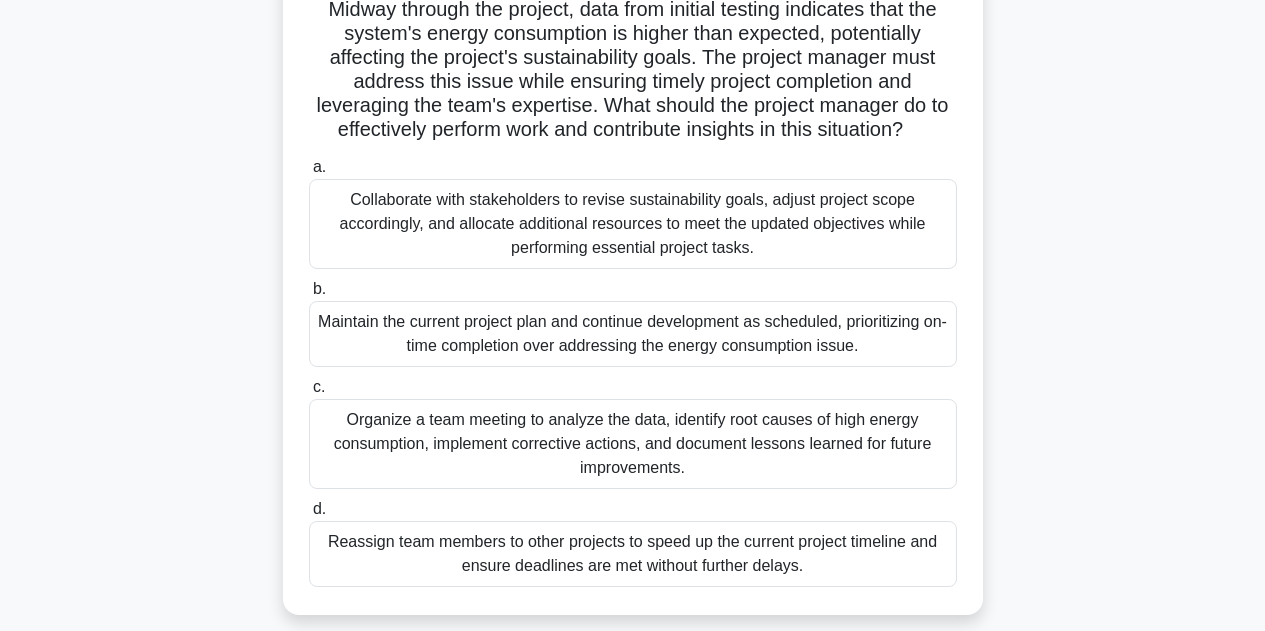 scroll, scrollTop: 200, scrollLeft: 0, axis: vertical 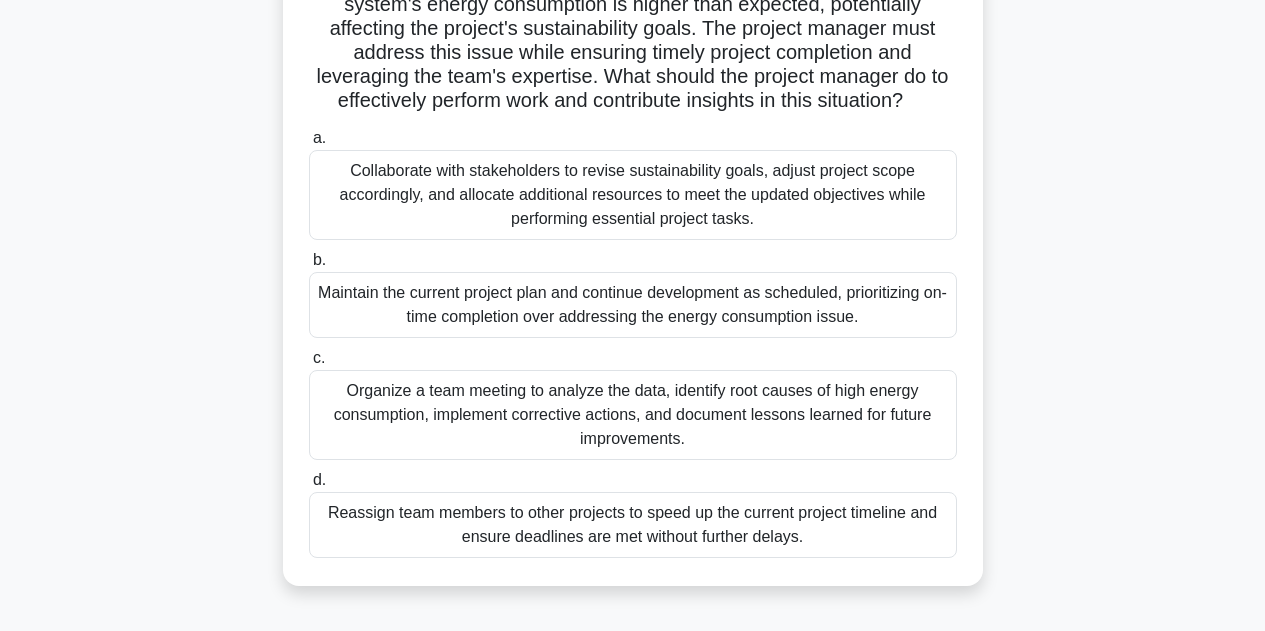 click on "Organize a team meeting to analyze the data, identify root causes of high energy consumption, implement corrective actions, and document lessons learned for future improvements." at bounding box center [633, 415] 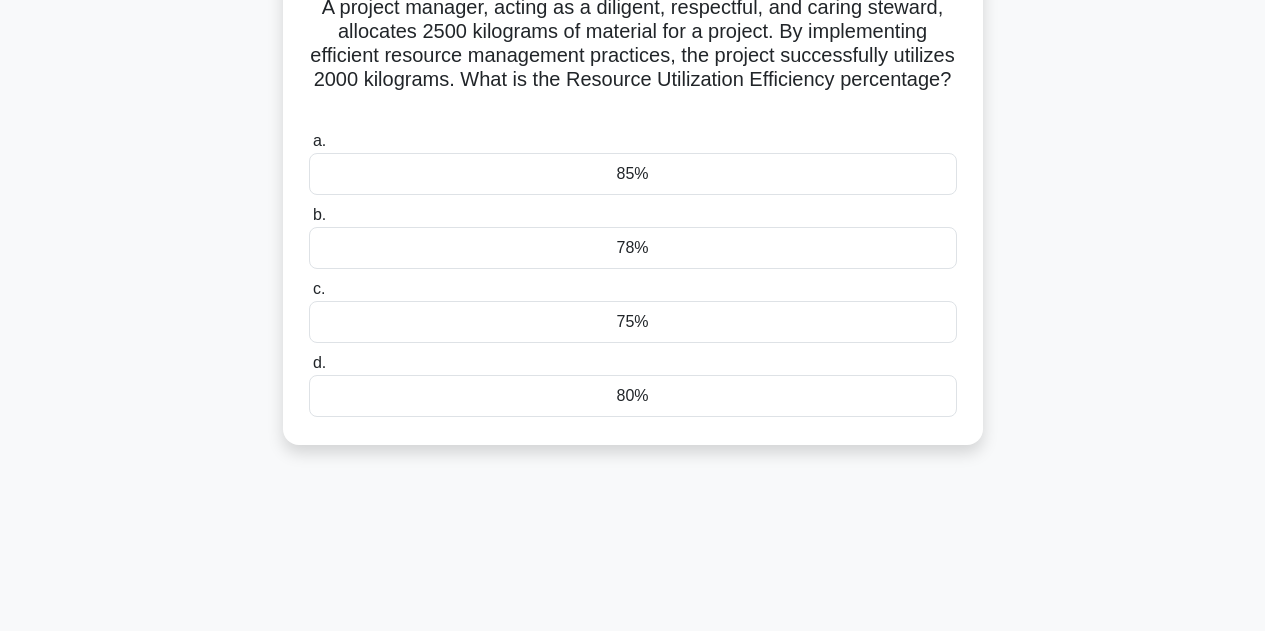 scroll, scrollTop: 0, scrollLeft: 0, axis: both 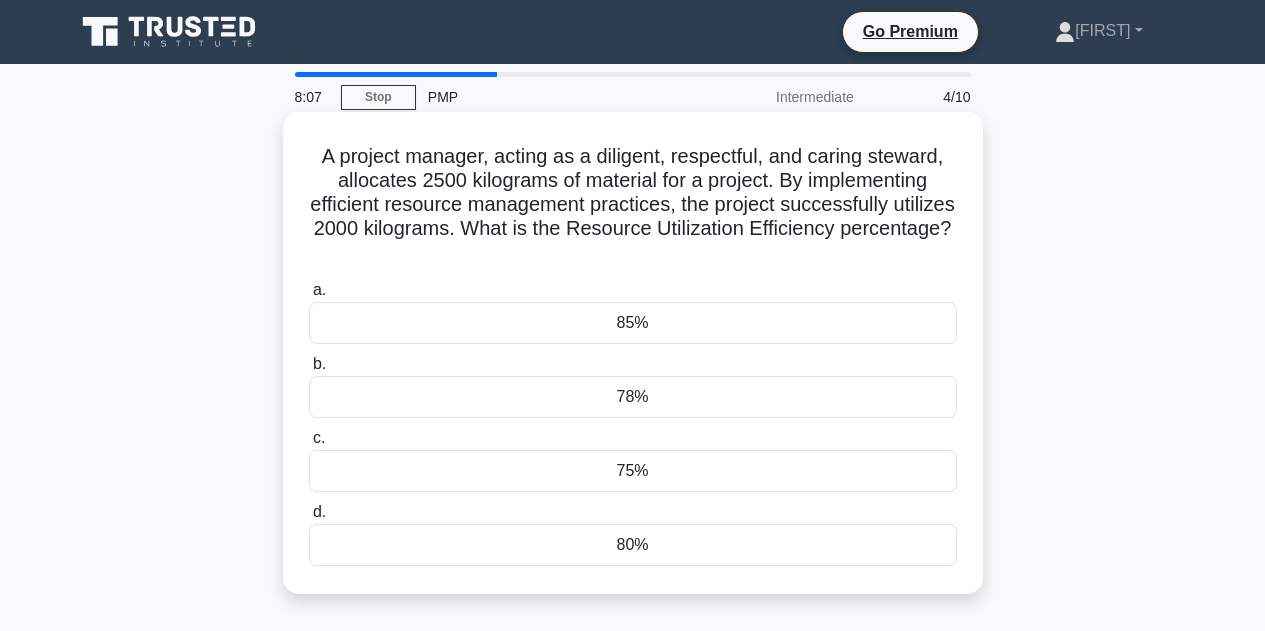 click on "80%" at bounding box center [633, 545] 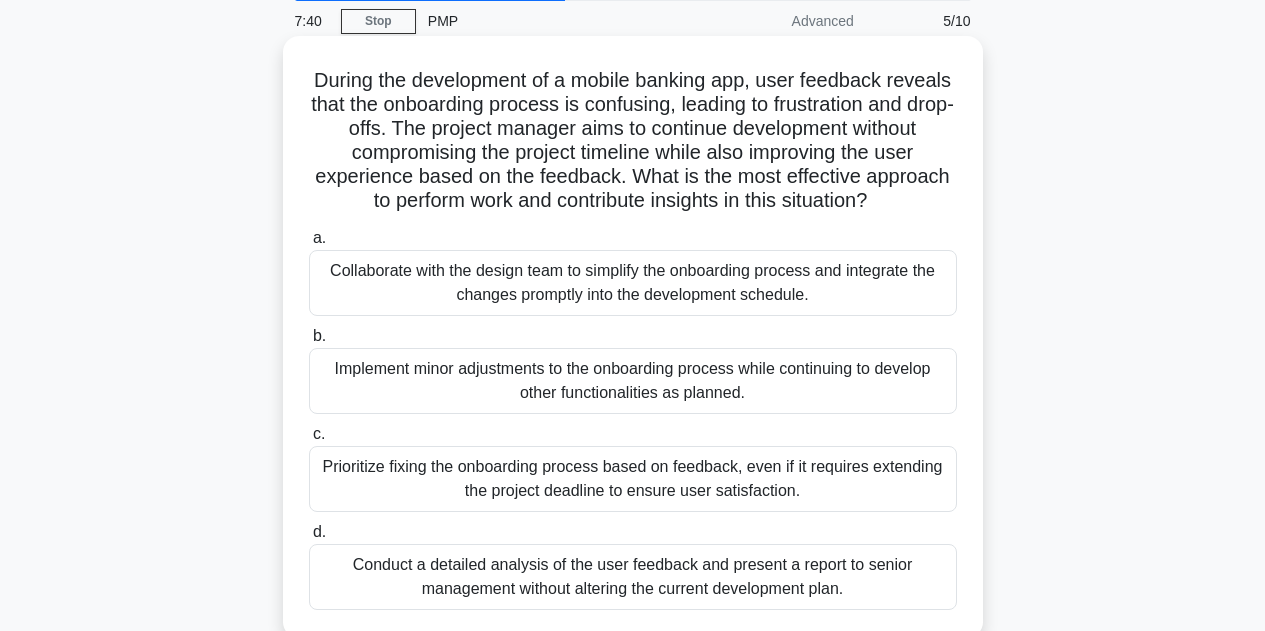 scroll, scrollTop: 100, scrollLeft: 0, axis: vertical 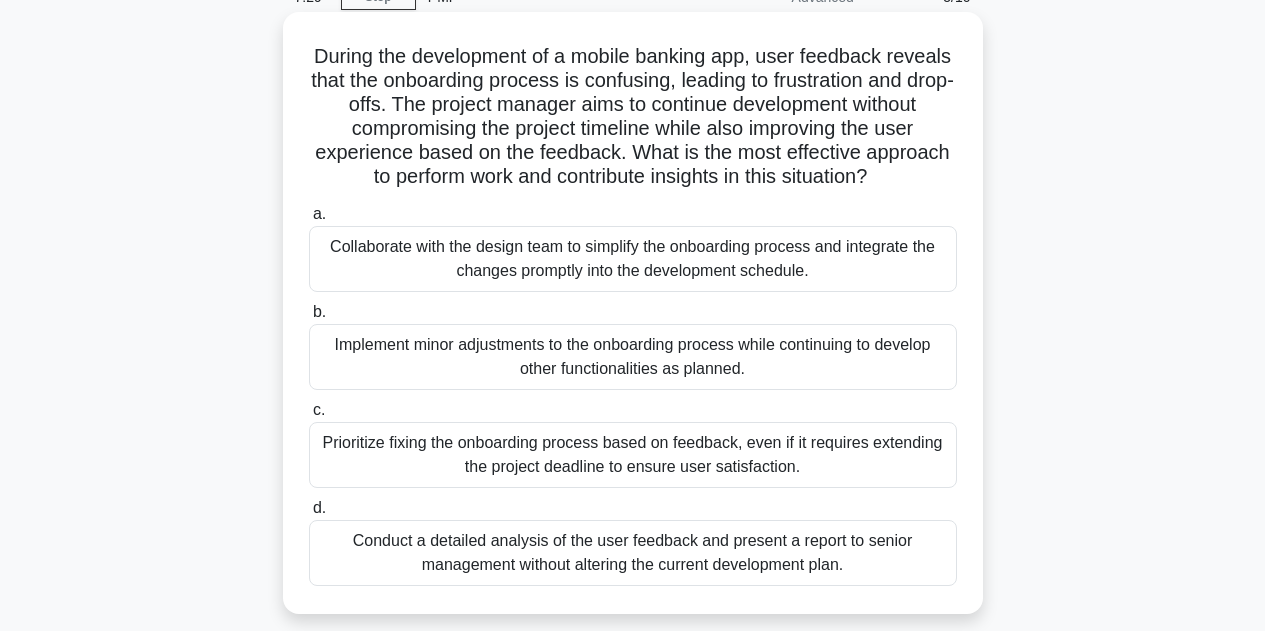 click on "Collaborate with the design team to simplify the onboarding process and integrate the changes promptly into the development schedule." at bounding box center [633, 259] 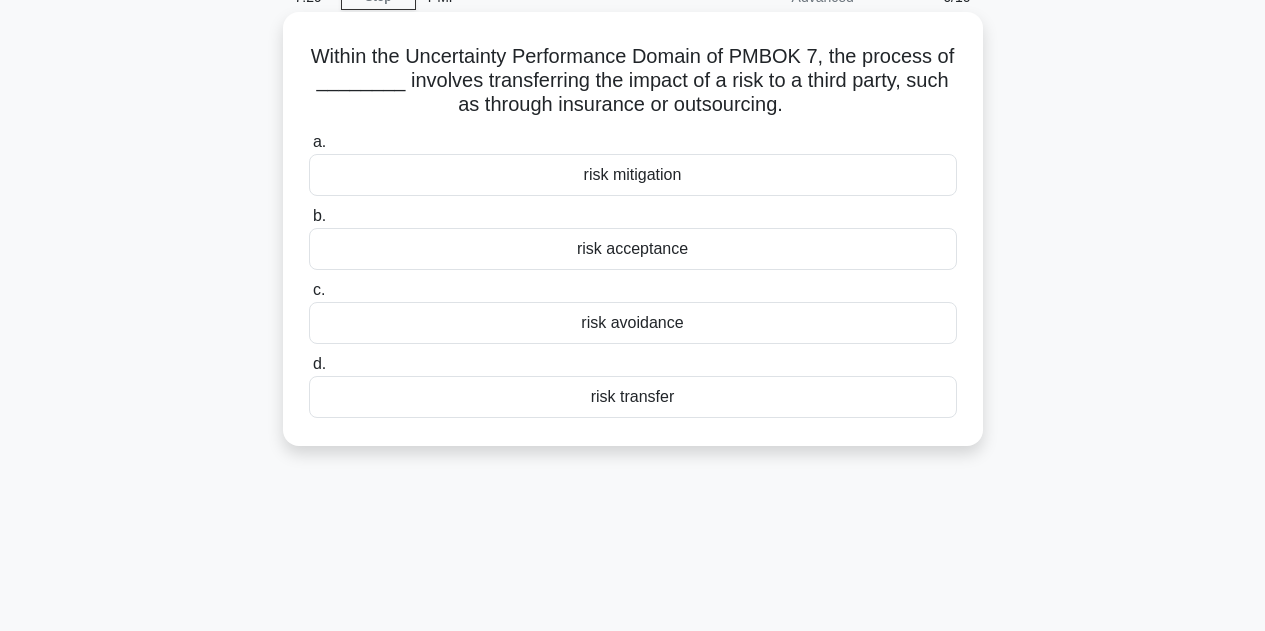scroll, scrollTop: 0, scrollLeft: 0, axis: both 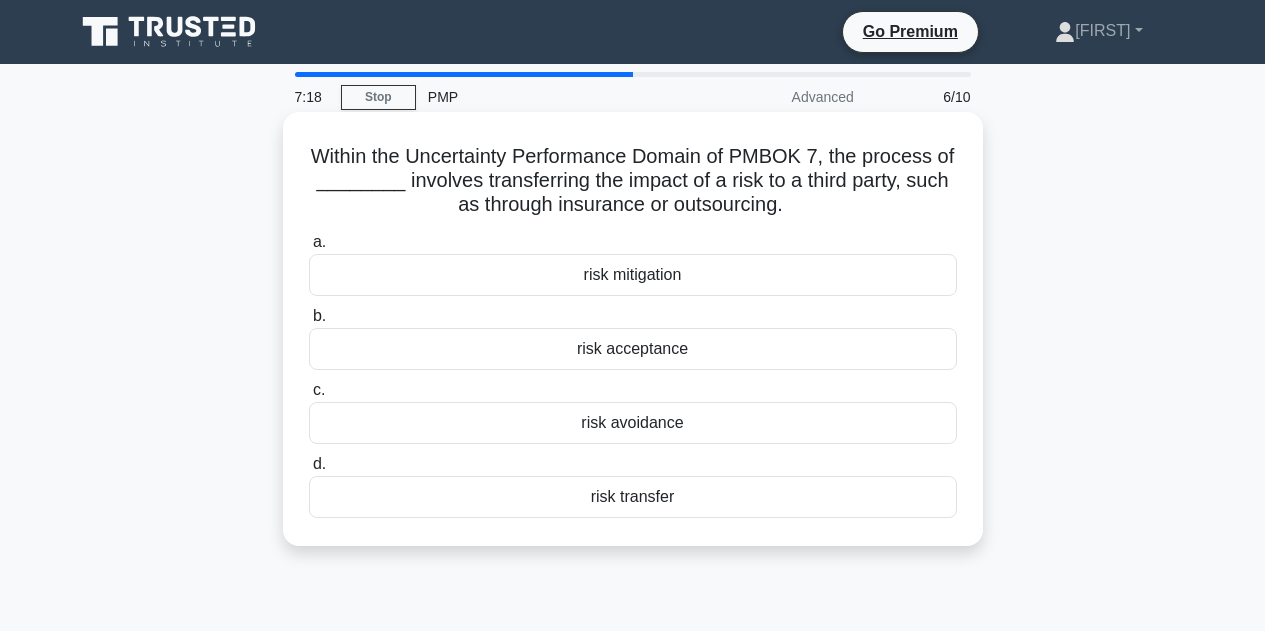 click on "risk transfer" at bounding box center (633, 497) 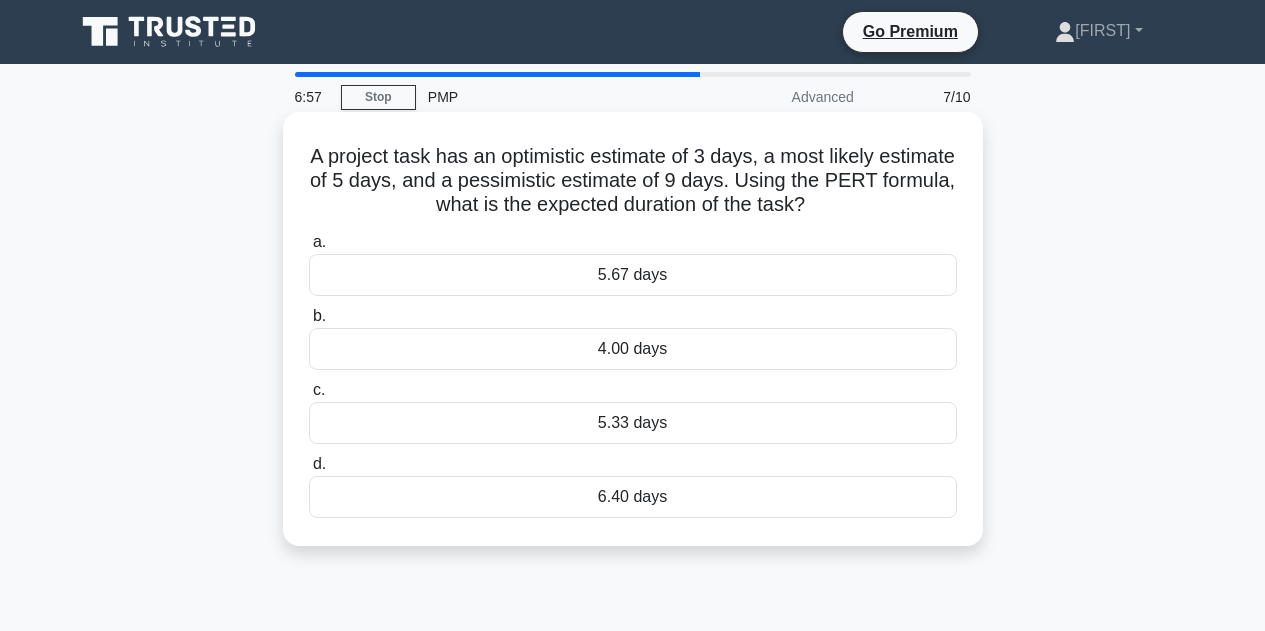 click on "5.67 days" at bounding box center [633, 275] 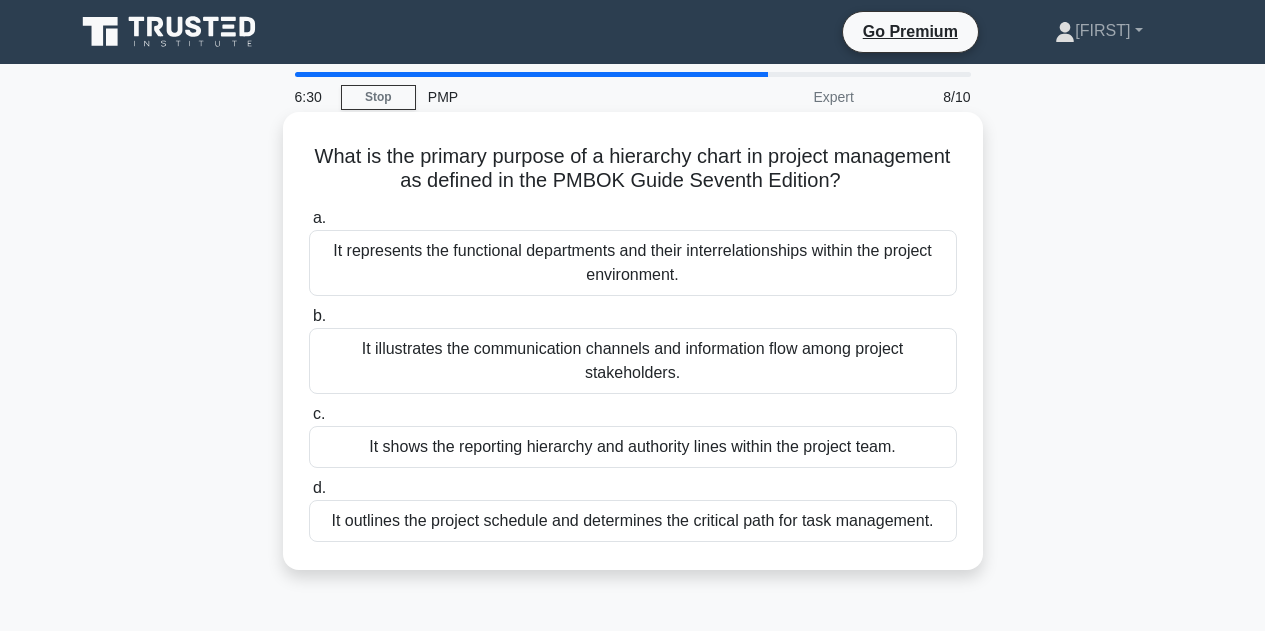 scroll, scrollTop: 100, scrollLeft: 0, axis: vertical 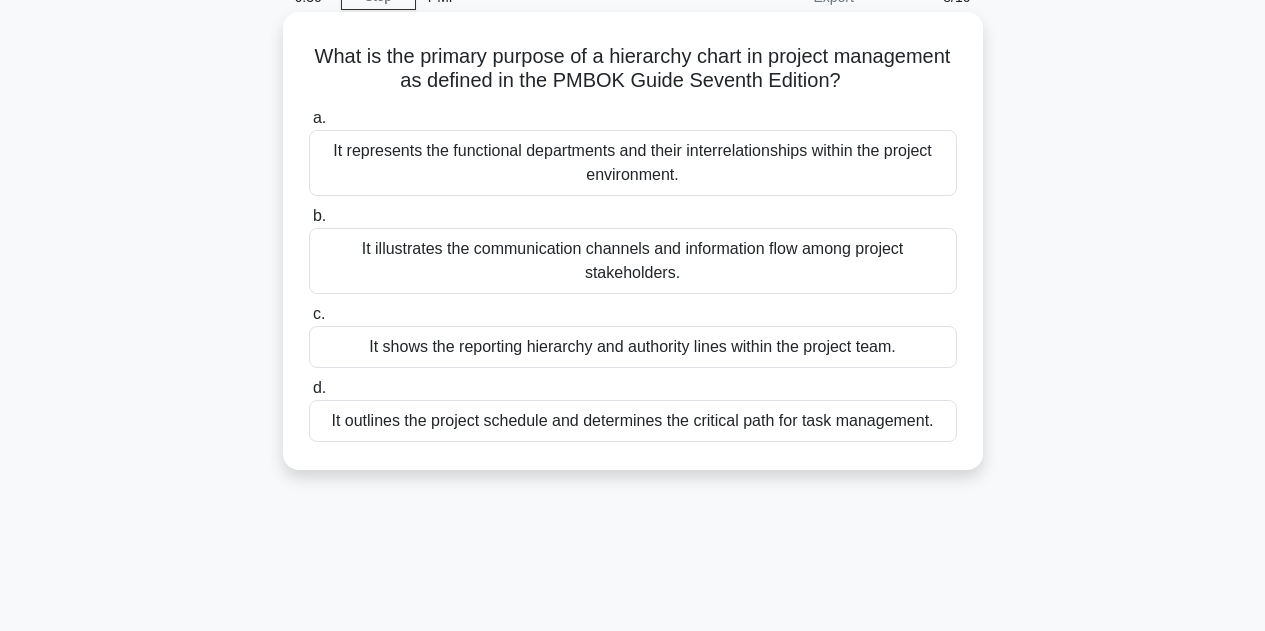 click on "It shows the reporting hierarchy and authority lines within the project team." at bounding box center (633, 347) 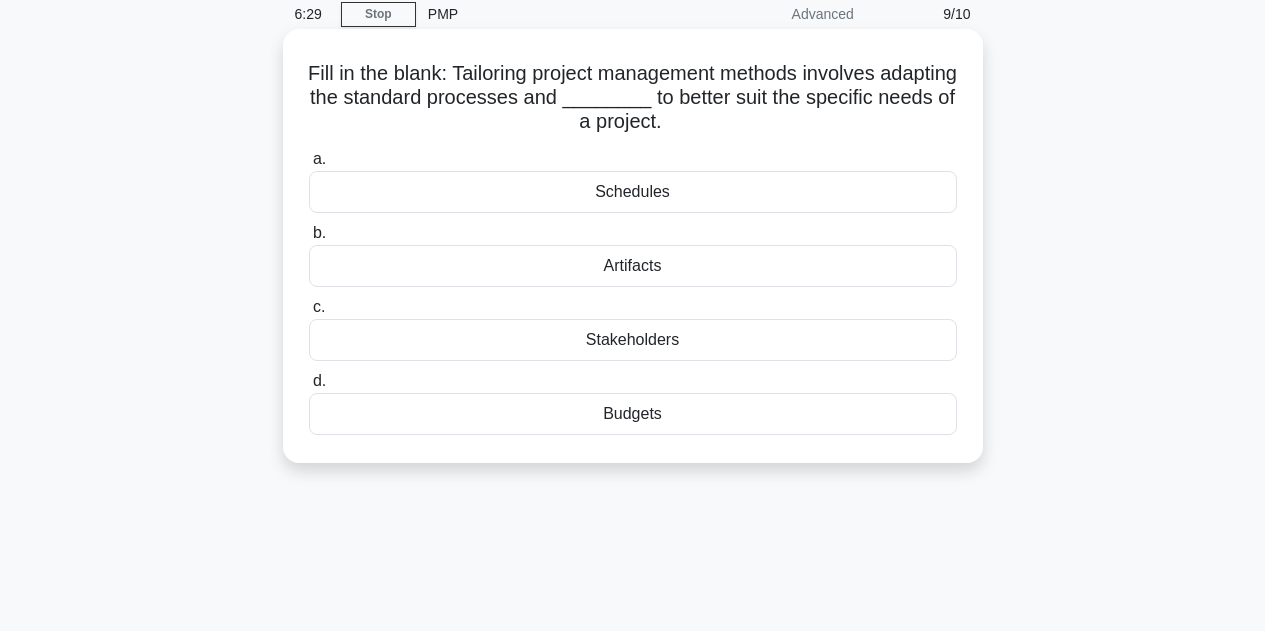 scroll, scrollTop: 0, scrollLeft: 0, axis: both 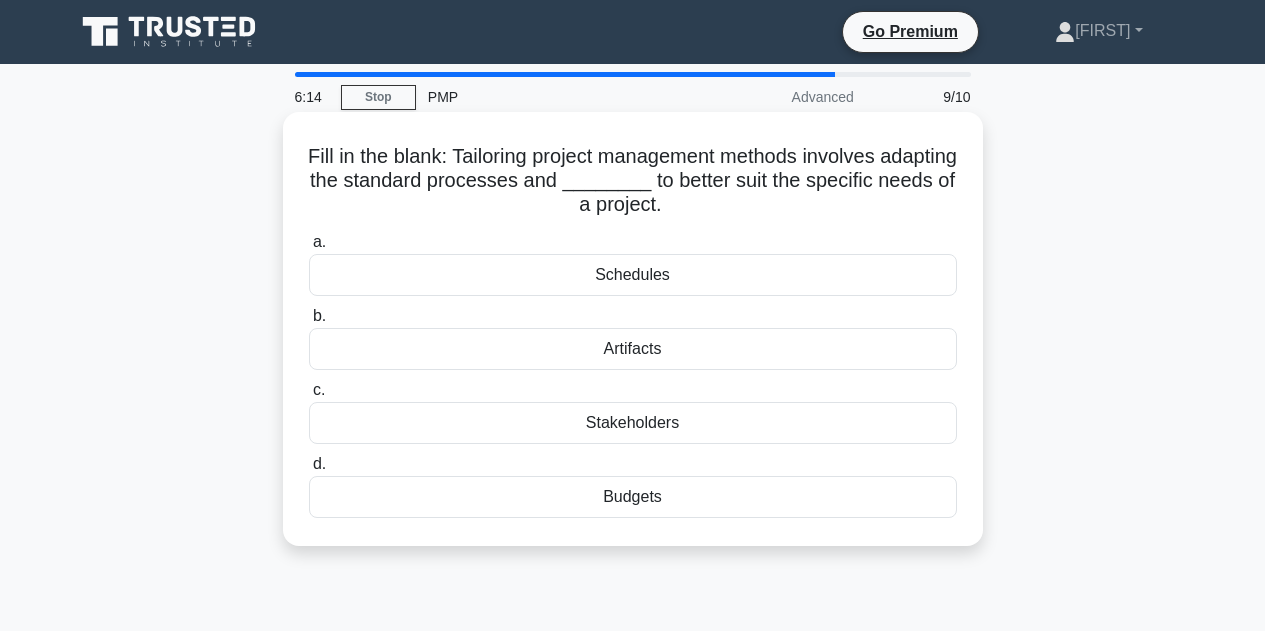 click on "Schedules" at bounding box center (633, 275) 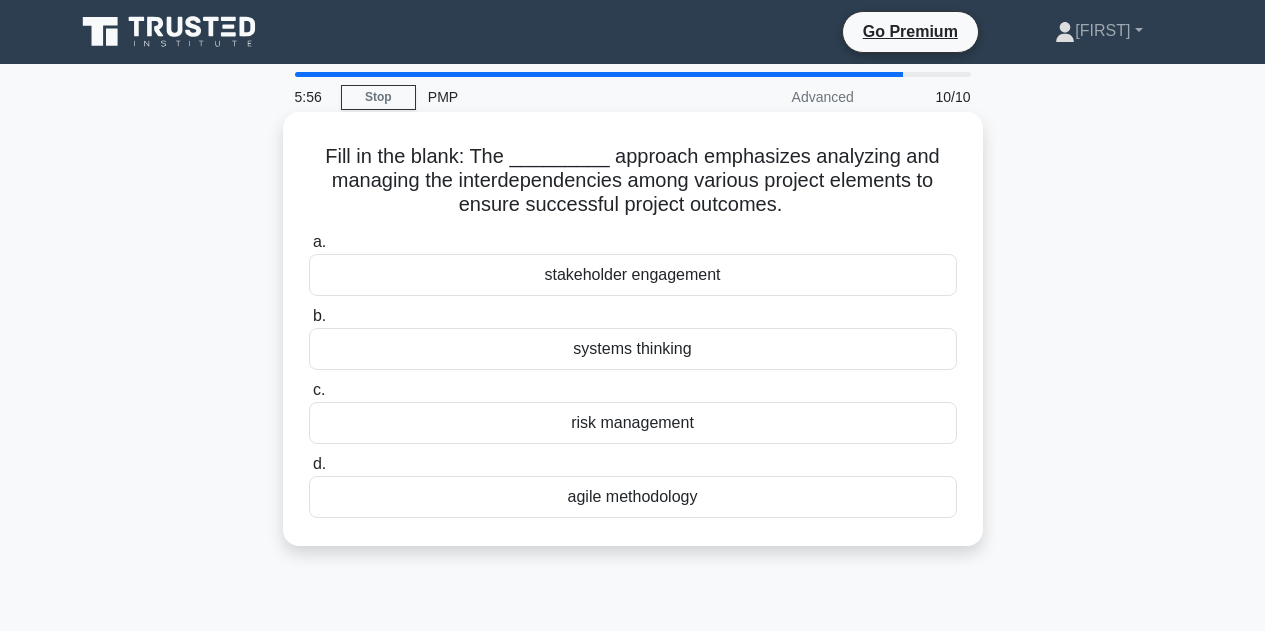 click on "systems thinking" at bounding box center [633, 349] 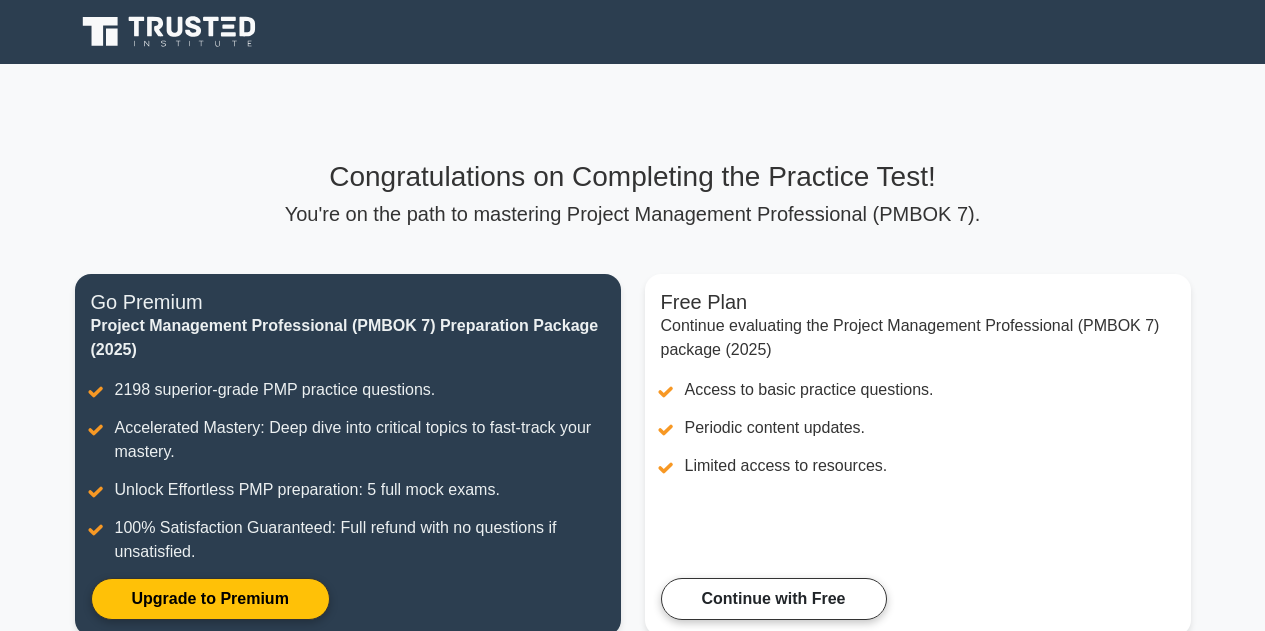 scroll, scrollTop: 0, scrollLeft: 0, axis: both 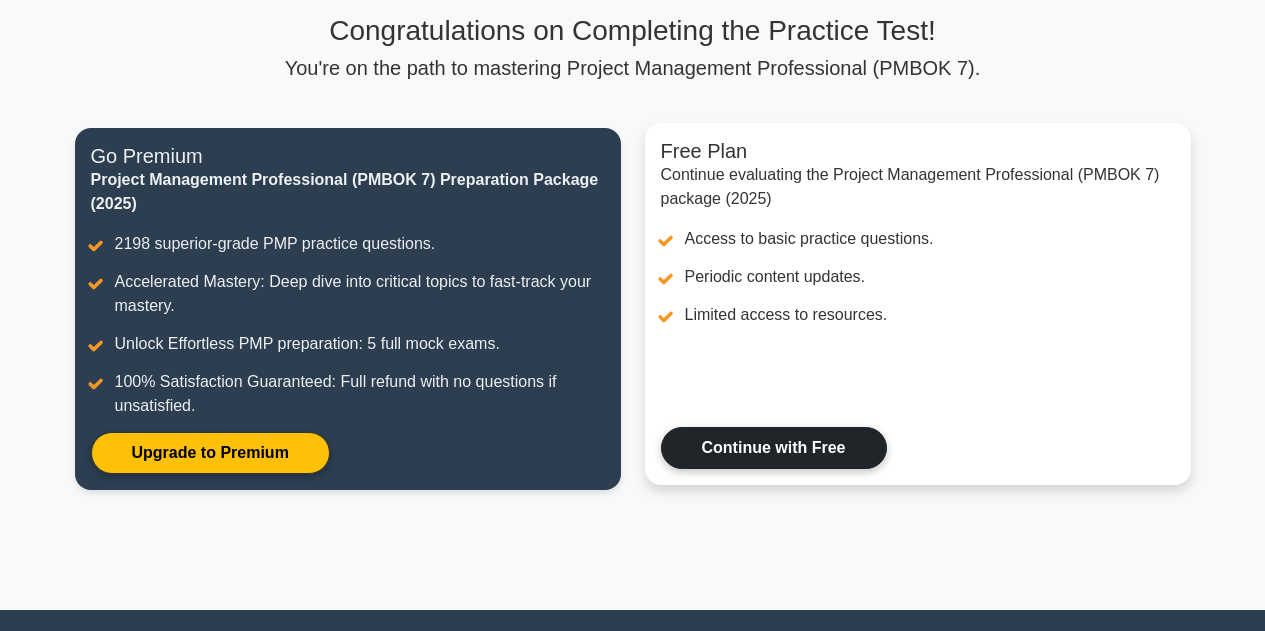 click on "Continue with Free" at bounding box center [774, 448] 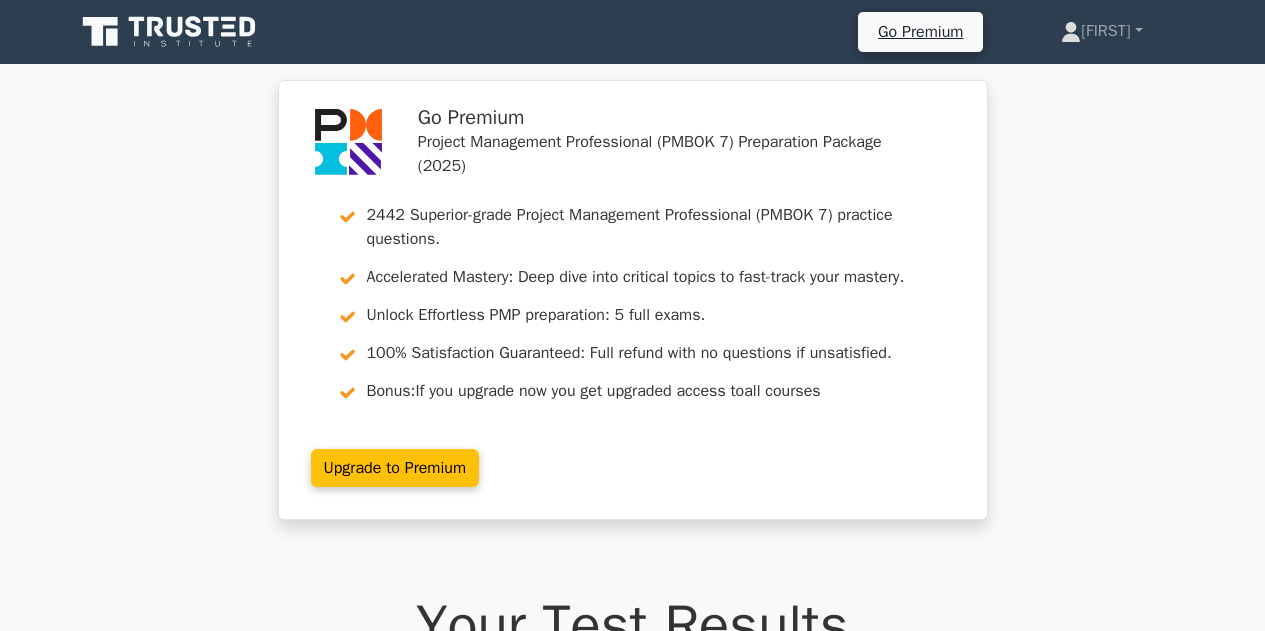 scroll, scrollTop: 0, scrollLeft: 0, axis: both 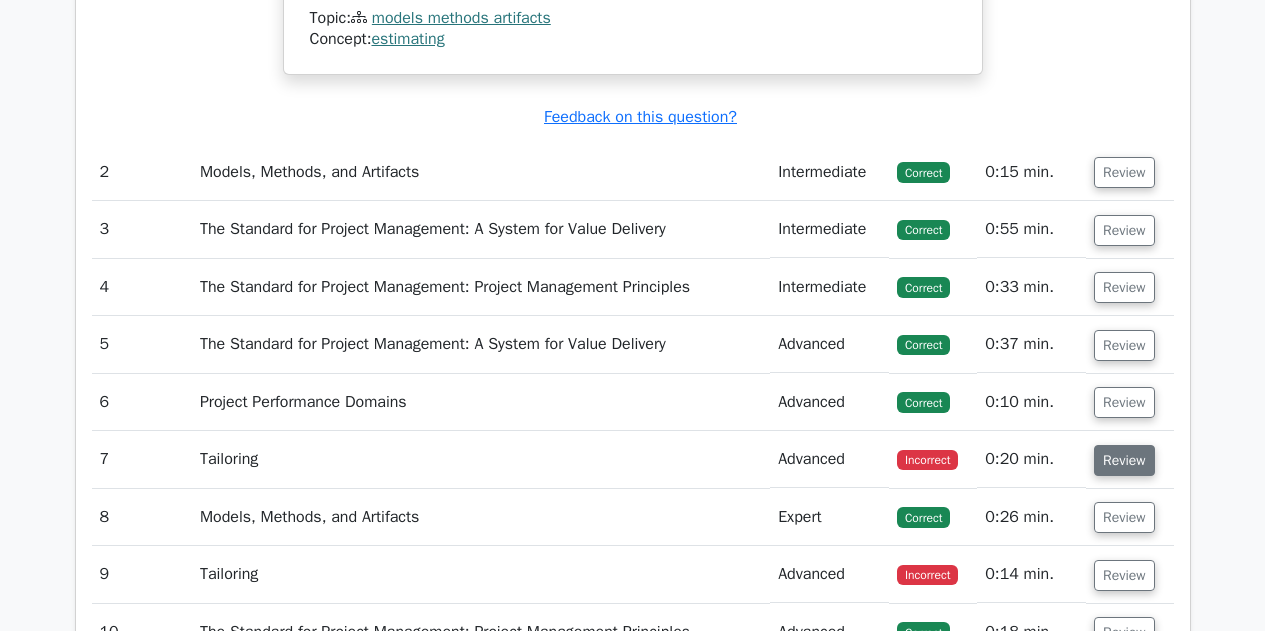 click on "Review" at bounding box center (1124, 460) 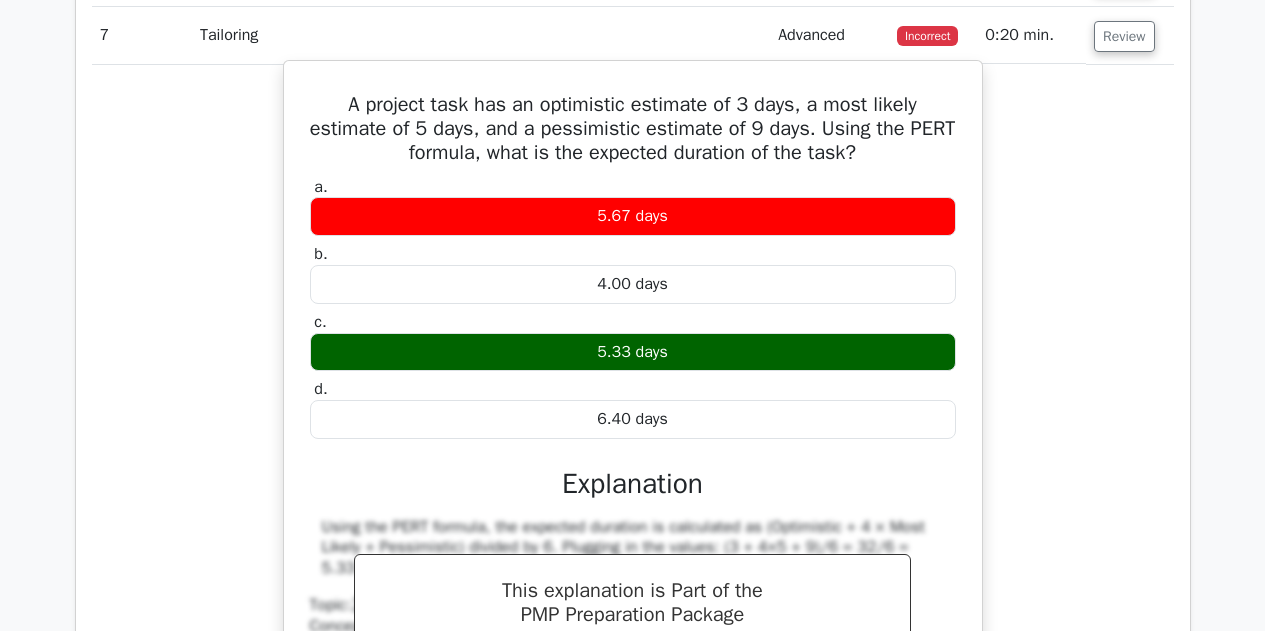 scroll, scrollTop: 2600, scrollLeft: 0, axis: vertical 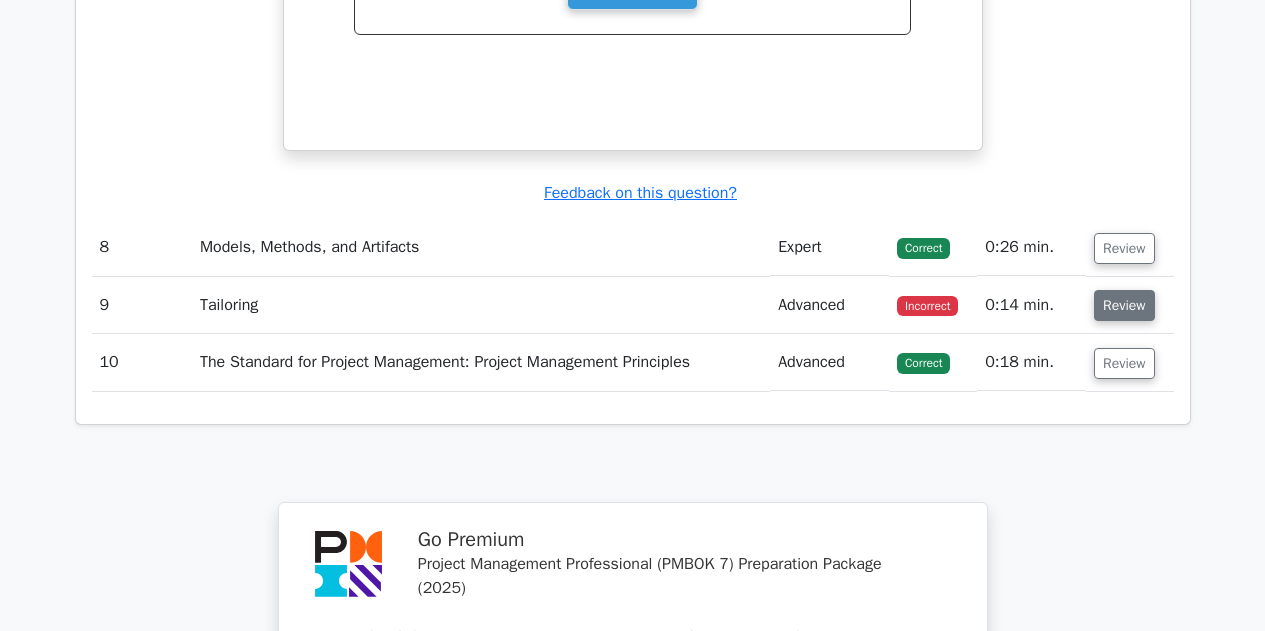 click on "Review" at bounding box center (1124, 305) 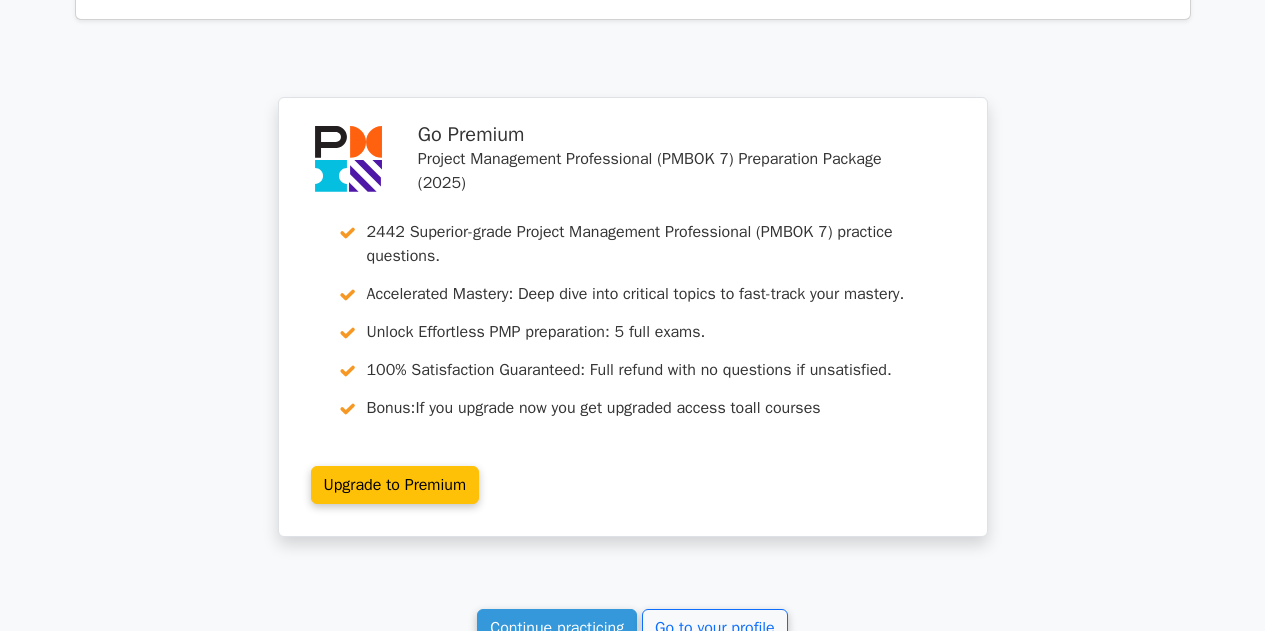 scroll, scrollTop: 4800, scrollLeft: 0, axis: vertical 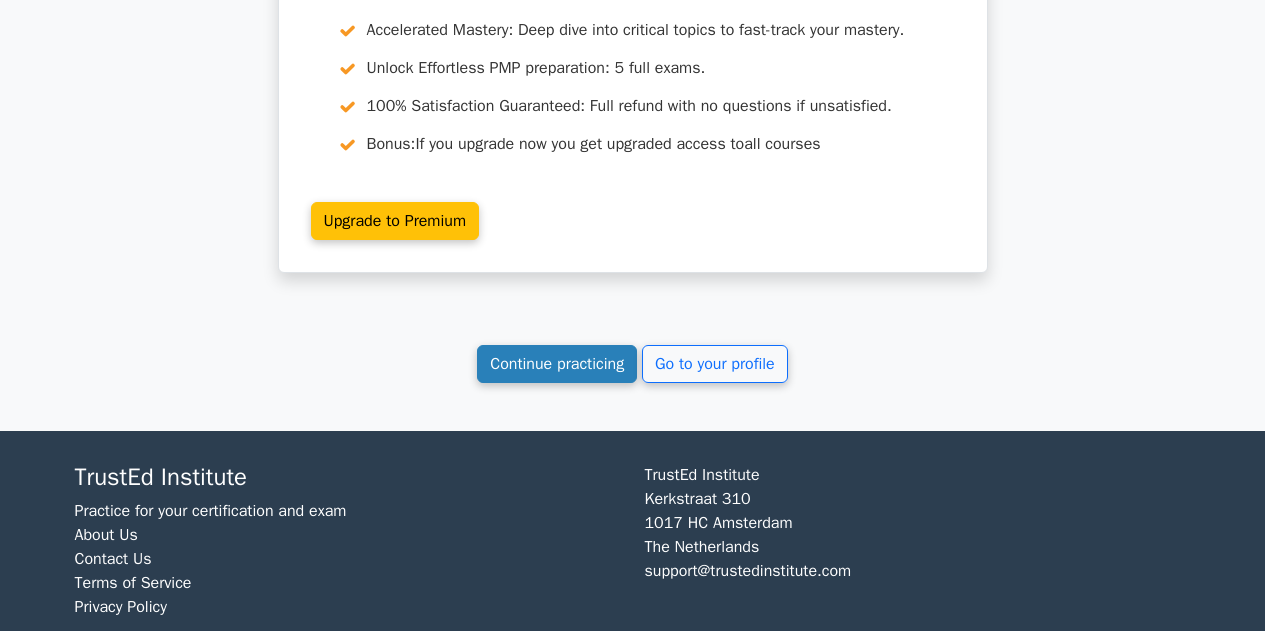 click on "Continue practicing" at bounding box center [557, 364] 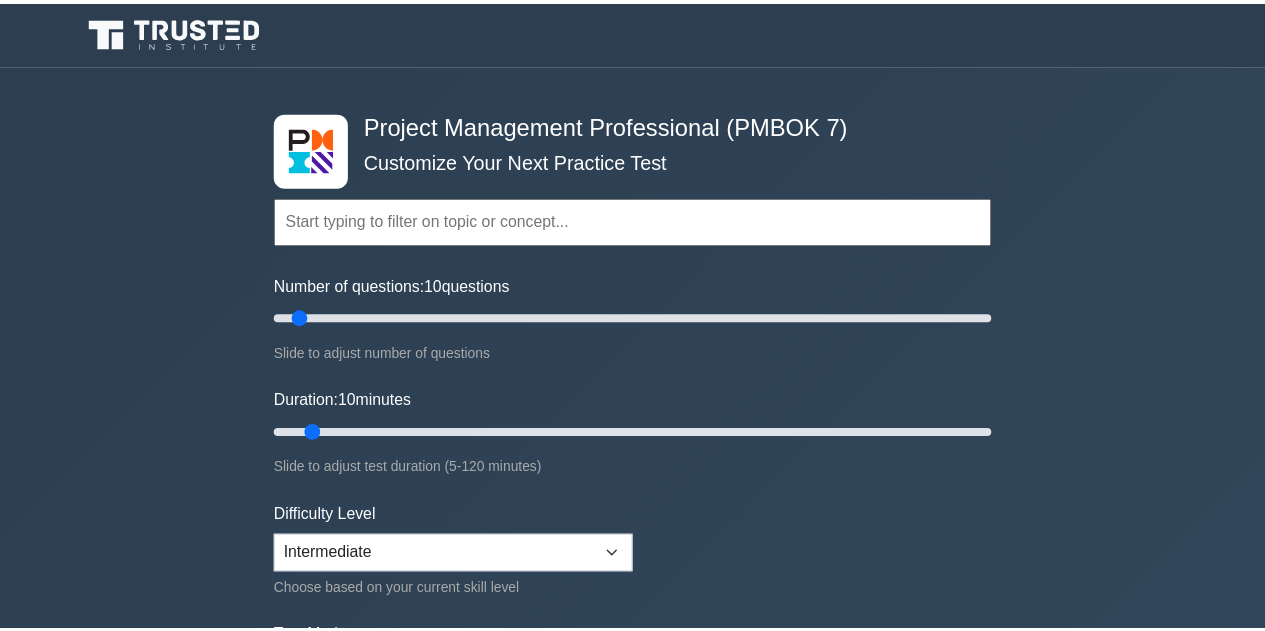 scroll, scrollTop: 0, scrollLeft: 0, axis: both 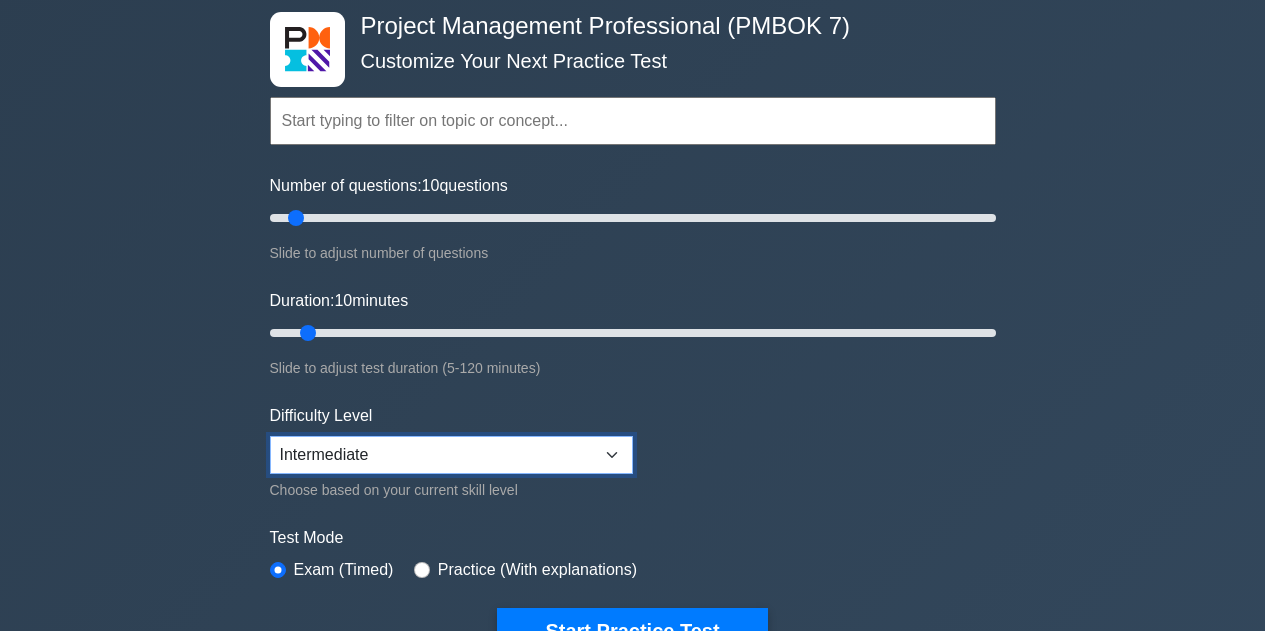 click on "Beginner
Intermediate
Expert" at bounding box center (451, 455) 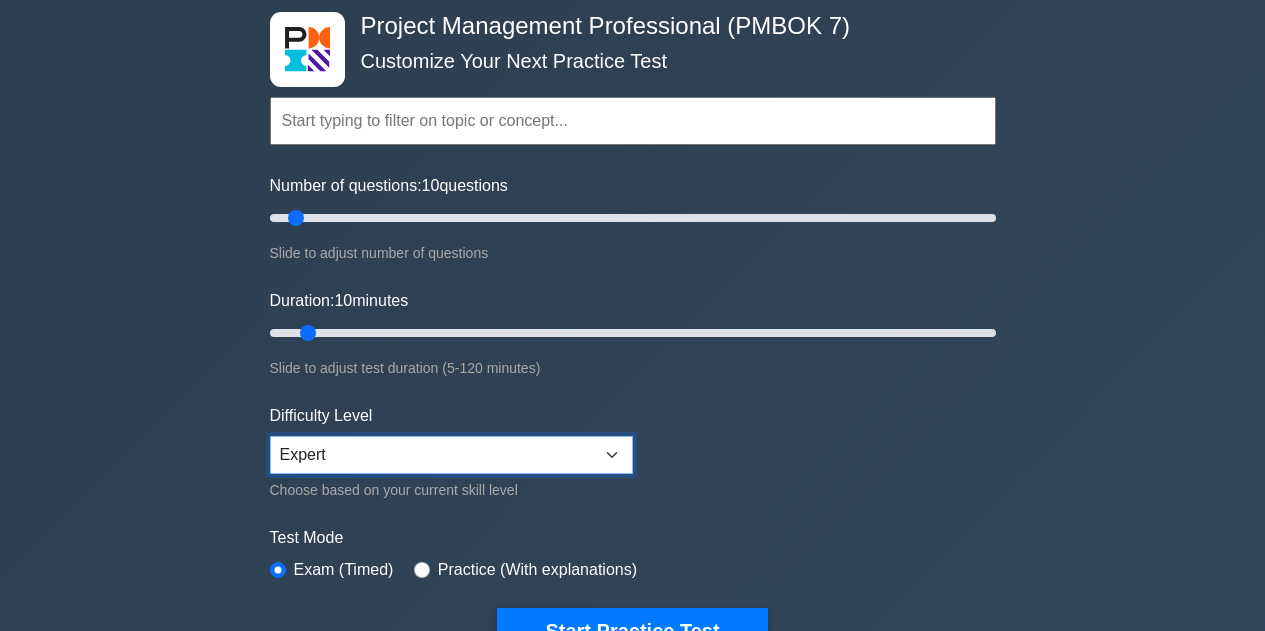 click on "Beginner
Intermediate
Expert" at bounding box center (451, 455) 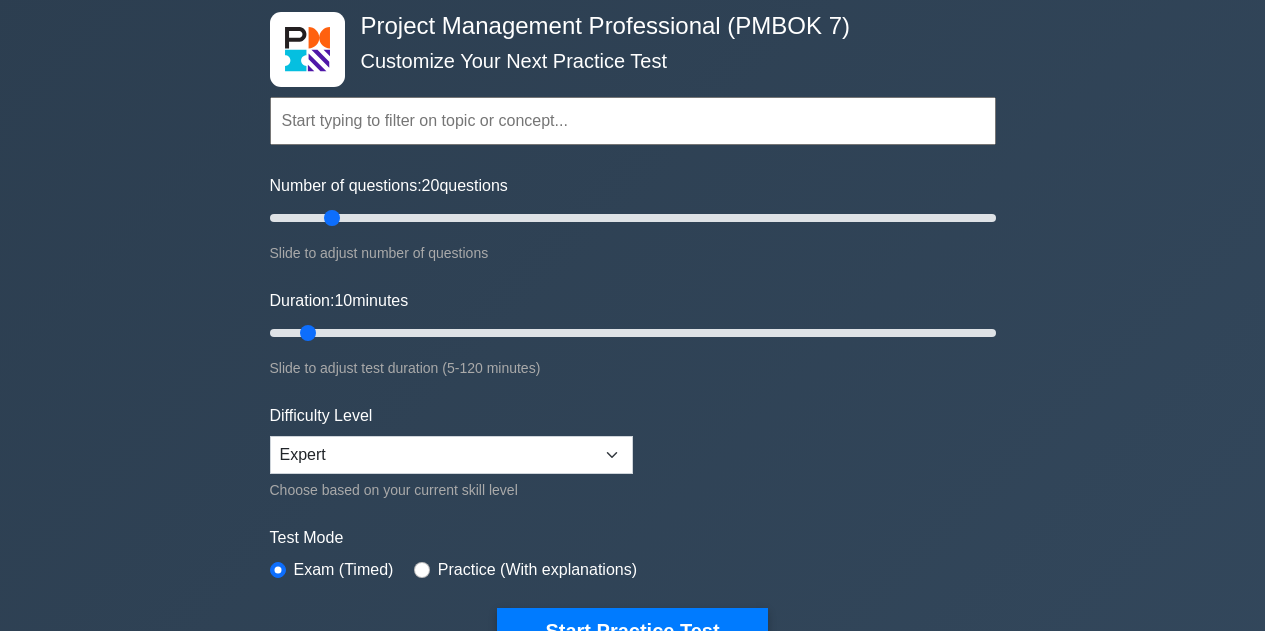 drag, startPoint x: 292, startPoint y: 221, endPoint x: 333, endPoint y: 212, distance: 41.976185 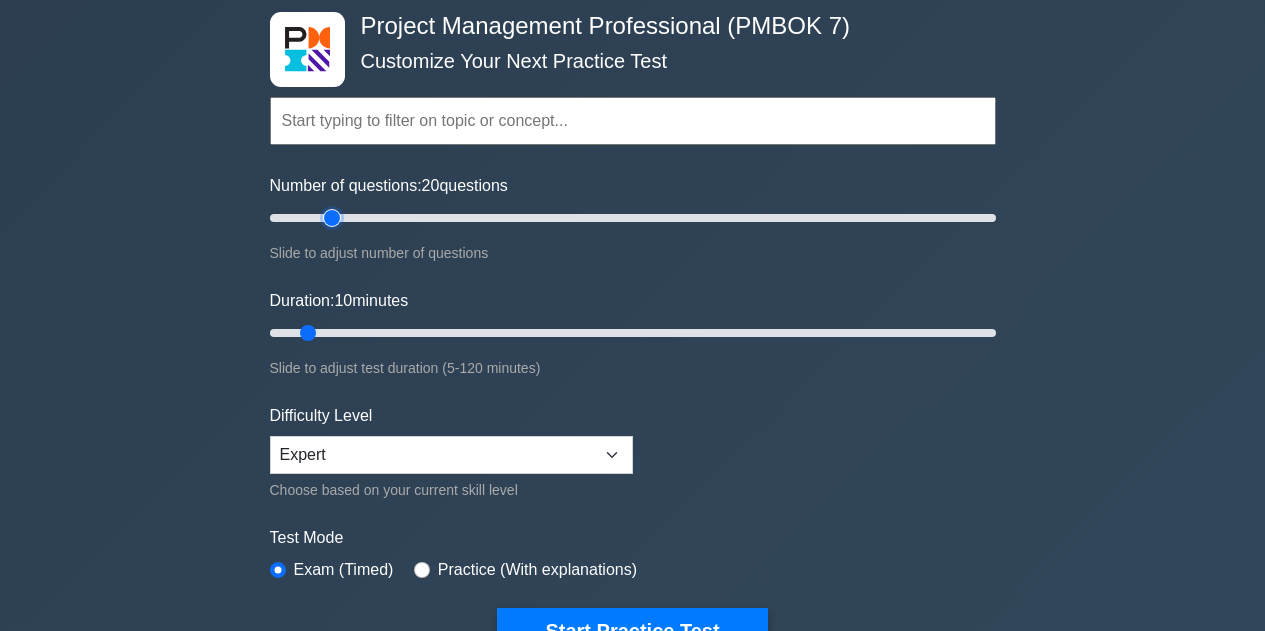 type on "20" 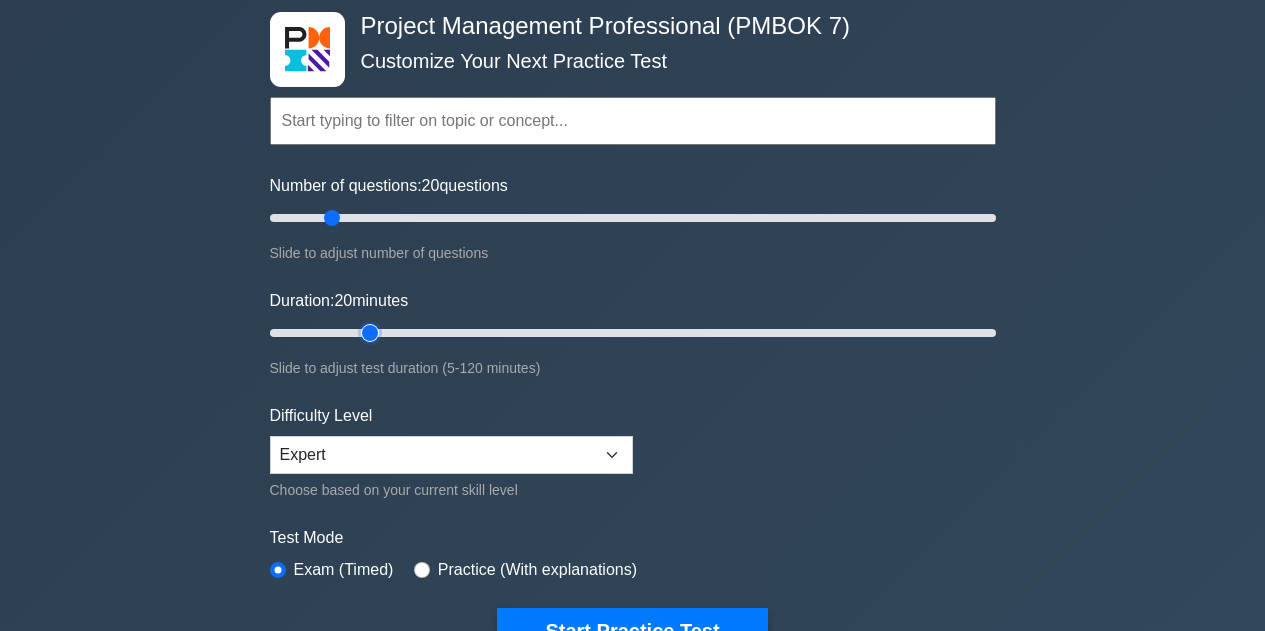 drag, startPoint x: 310, startPoint y: 335, endPoint x: 371, endPoint y: 336, distance: 61.008198 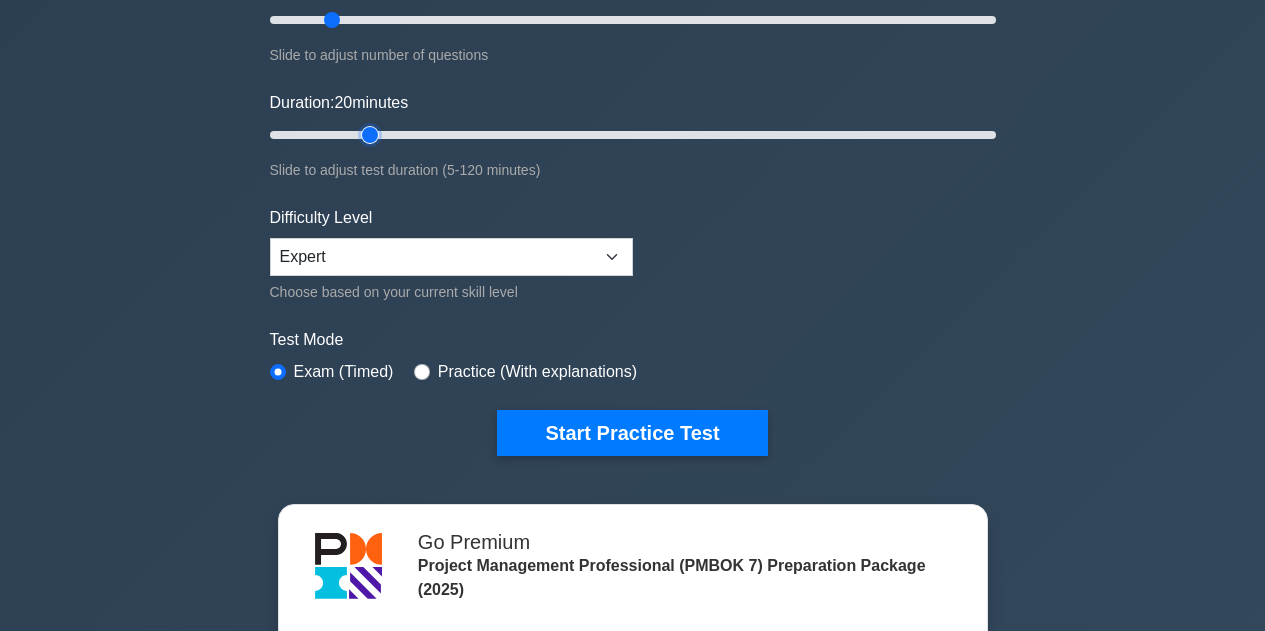 scroll, scrollTop: 300, scrollLeft: 0, axis: vertical 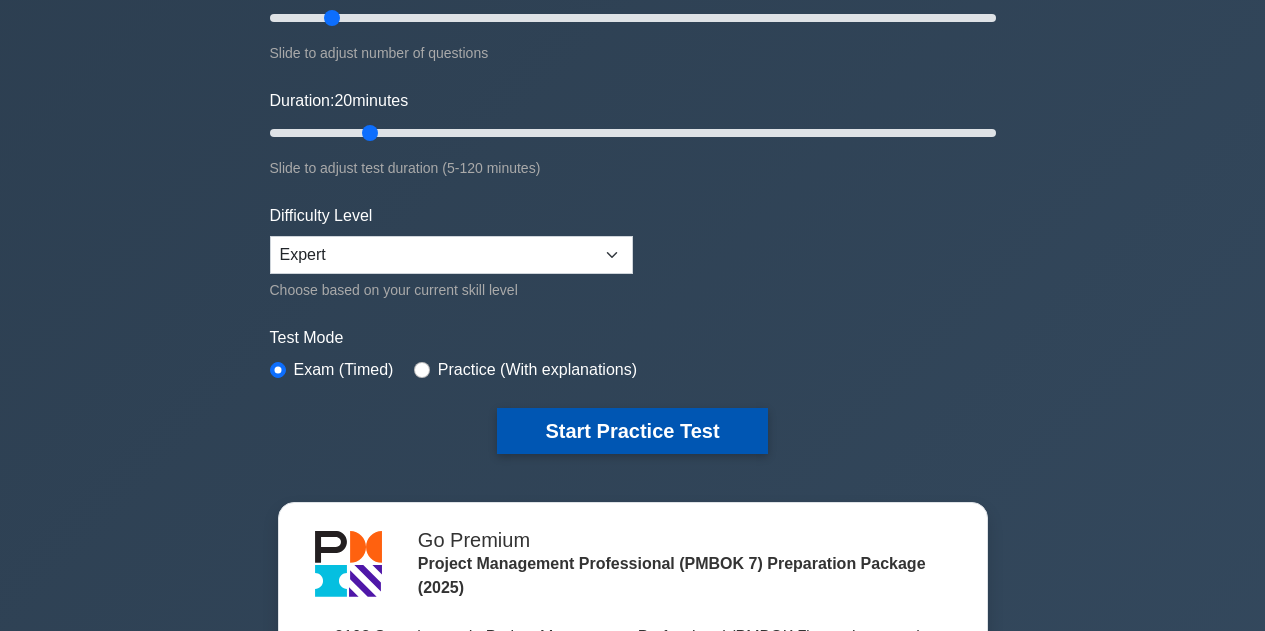click on "Start Practice Test" at bounding box center [632, 431] 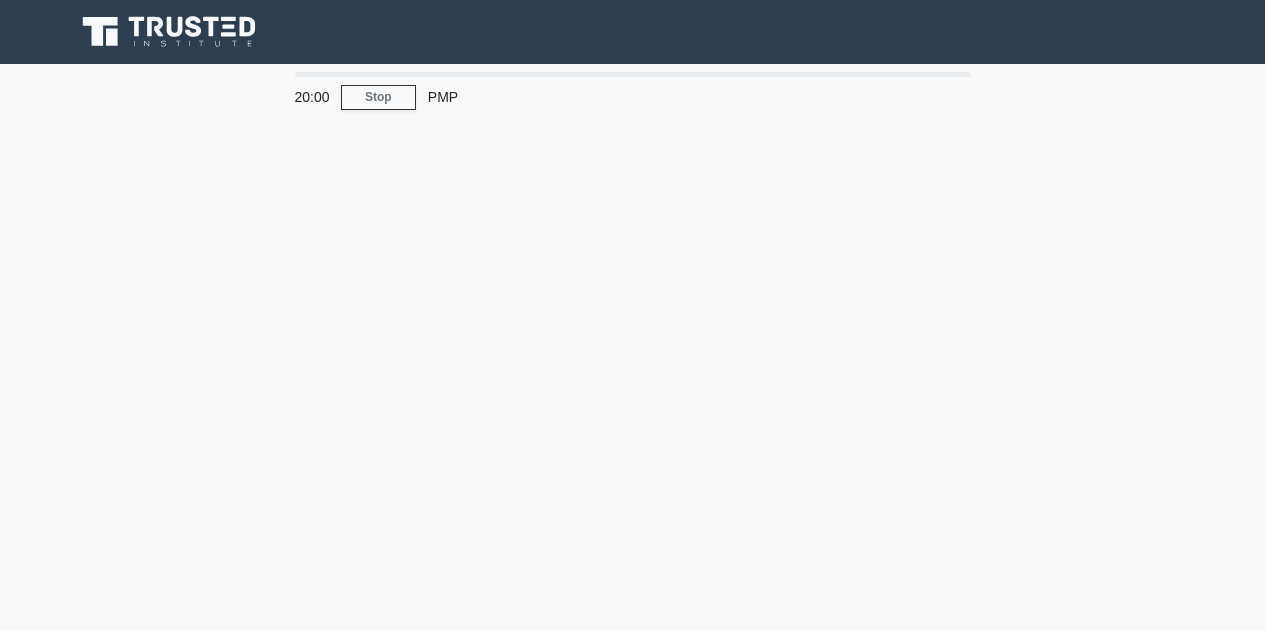 scroll, scrollTop: 0, scrollLeft: 0, axis: both 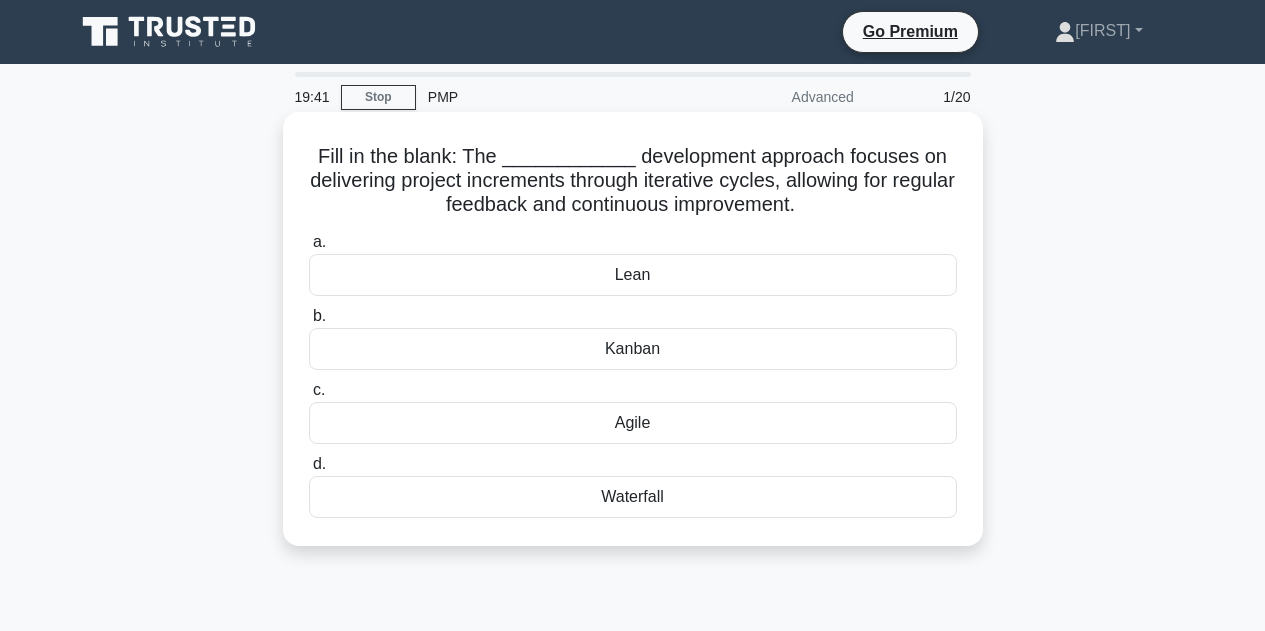 click on "Agile" at bounding box center [633, 423] 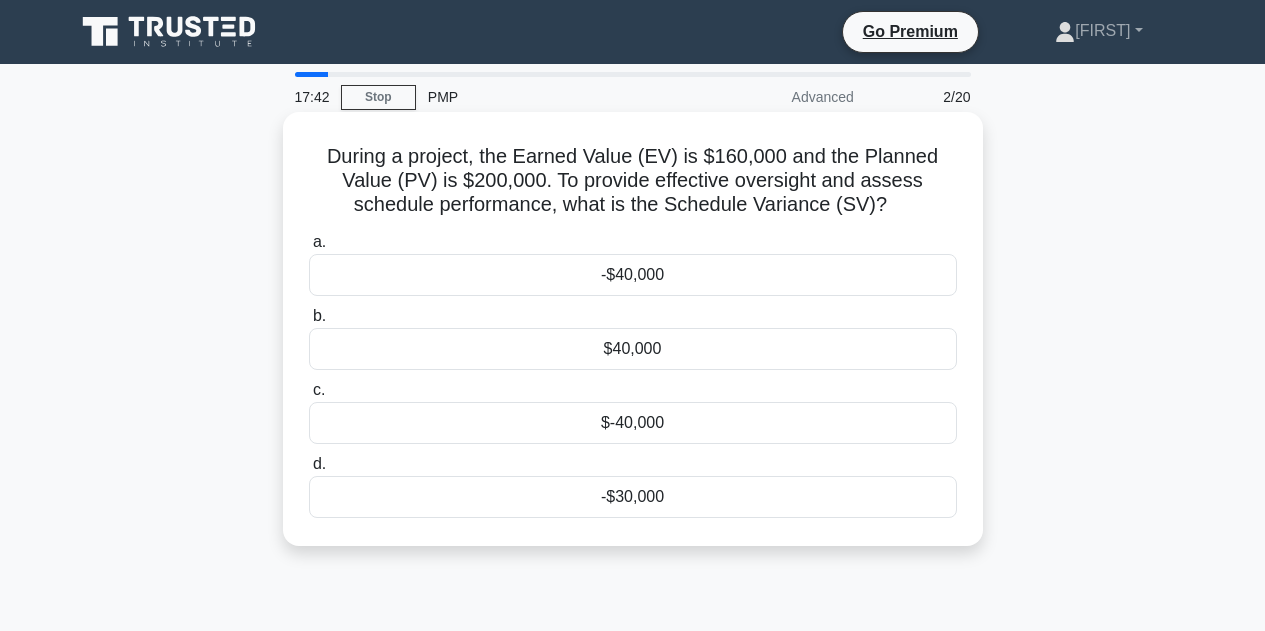click on "-$40,000" at bounding box center (633, 275) 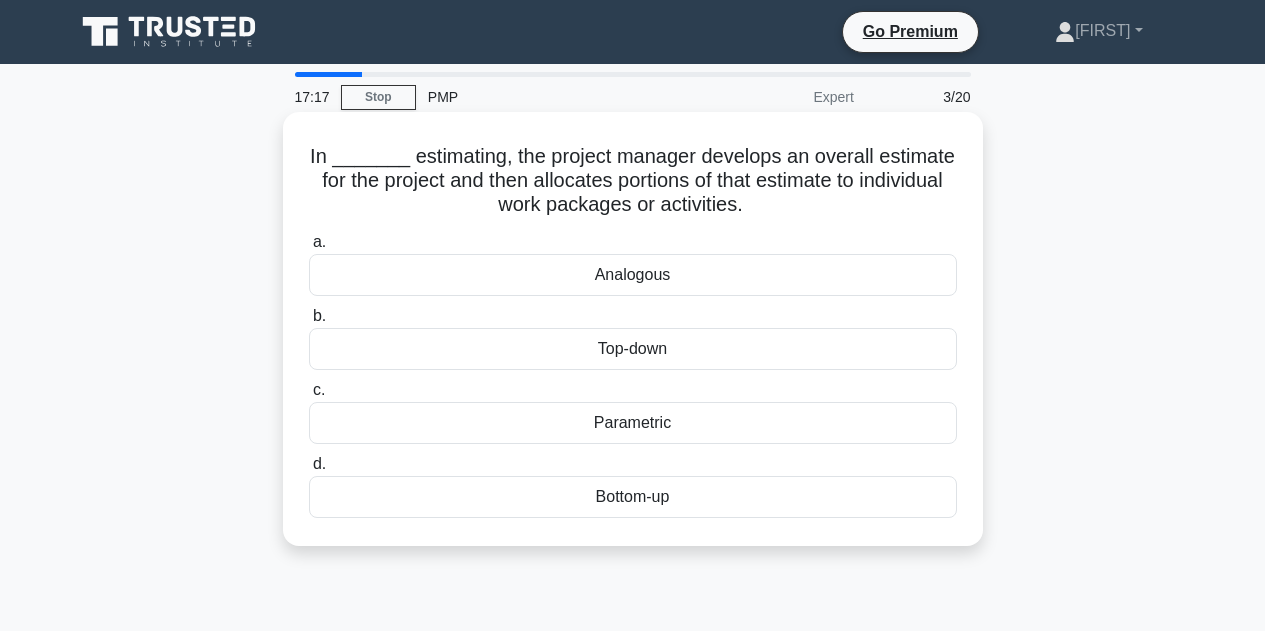 click on "Top-down" at bounding box center [633, 349] 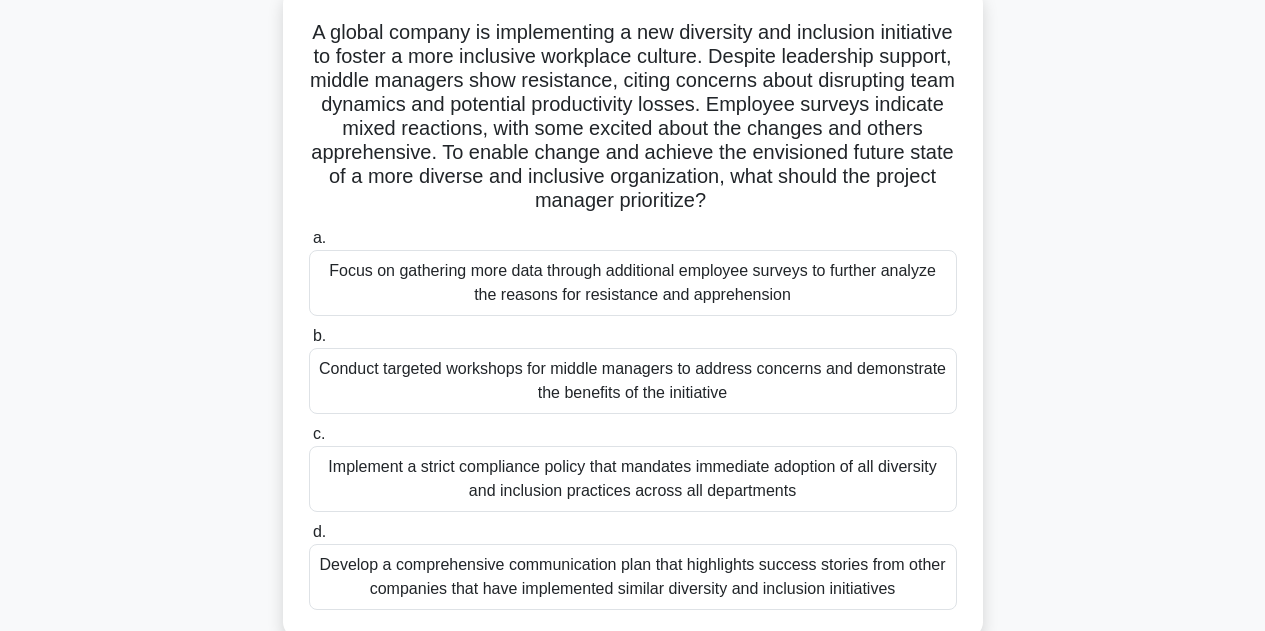 scroll, scrollTop: 100, scrollLeft: 0, axis: vertical 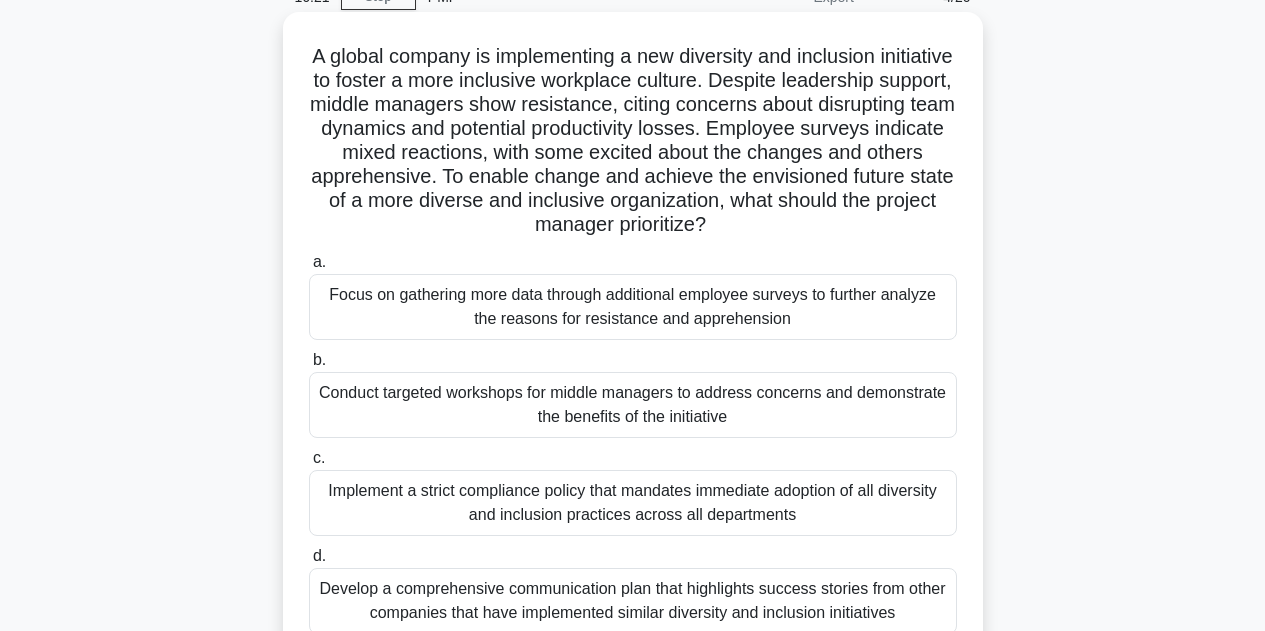 click on "Conduct targeted workshops for middle managers to address concerns and demonstrate the benefits of the initiative" at bounding box center [633, 405] 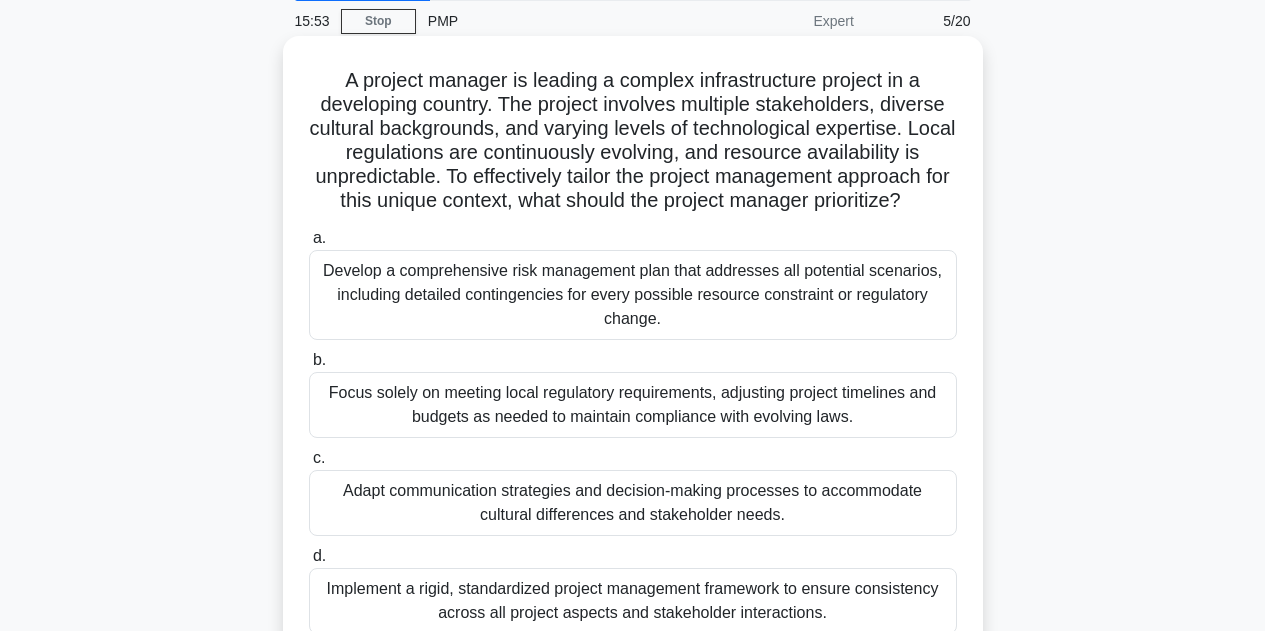 scroll, scrollTop: 100, scrollLeft: 0, axis: vertical 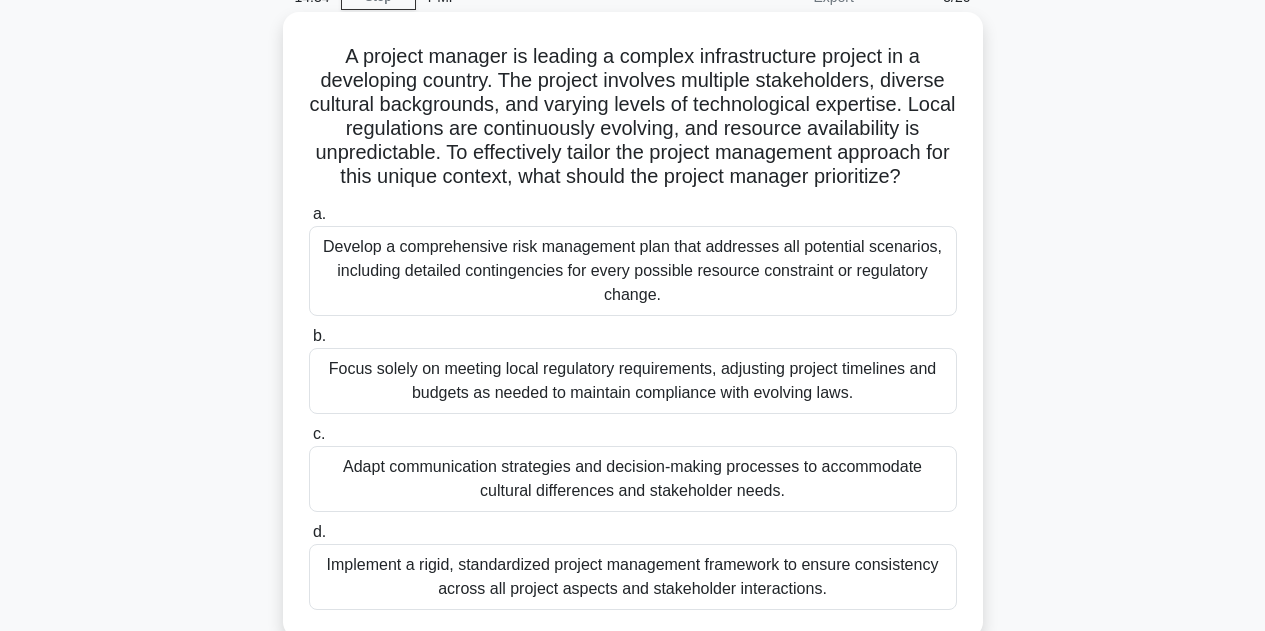 click on "Develop a comprehensive risk management plan that addresses all potential scenarios, including detailed contingencies for every possible resource constraint or regulatory change." at bounding box center [633, 271] 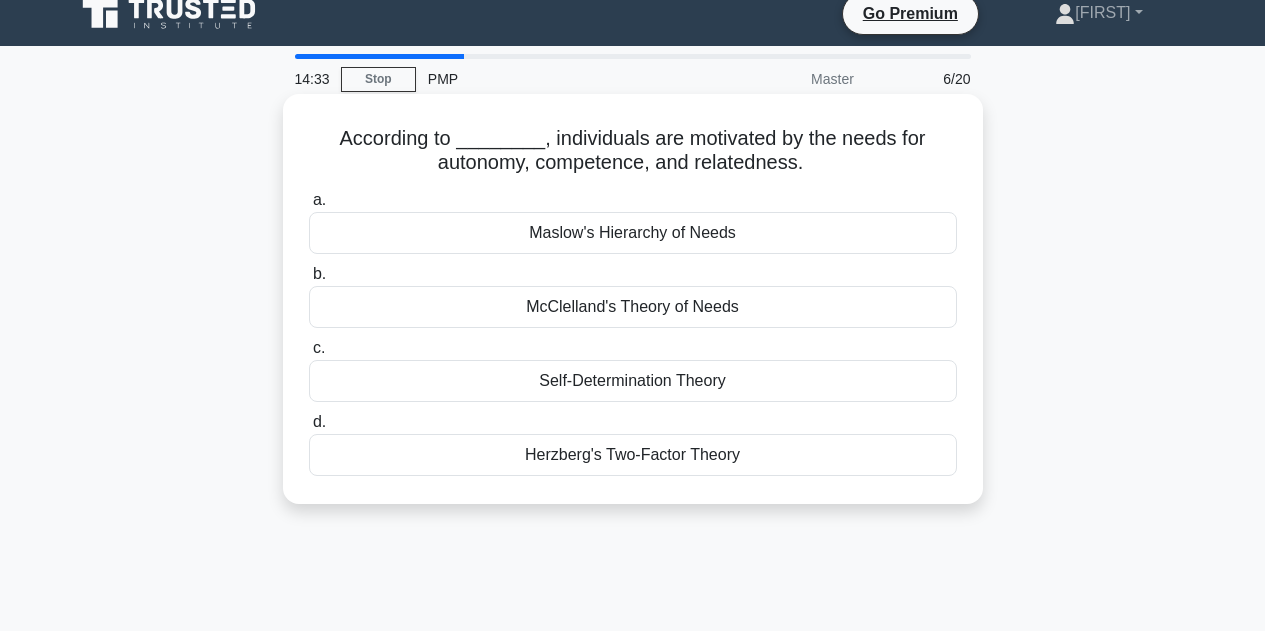 scroll, scrollTop: 0, scrollLeft: 0, axis: both 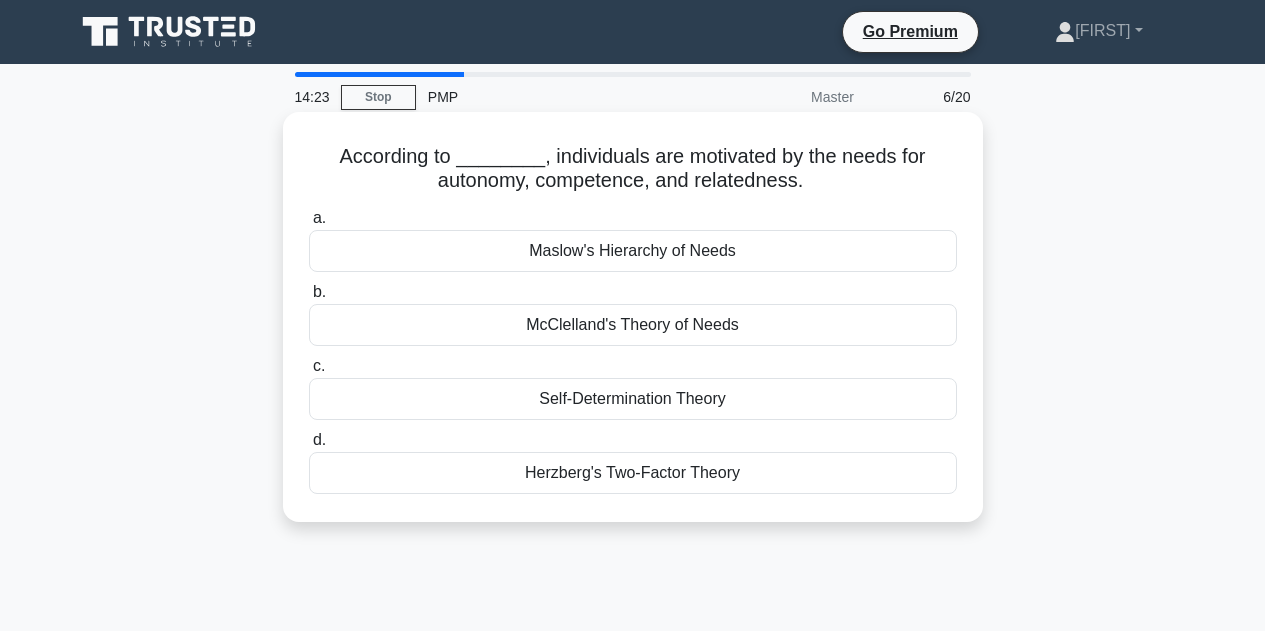 click on "Self-Determination Theory" at bounding box center [633, 399] 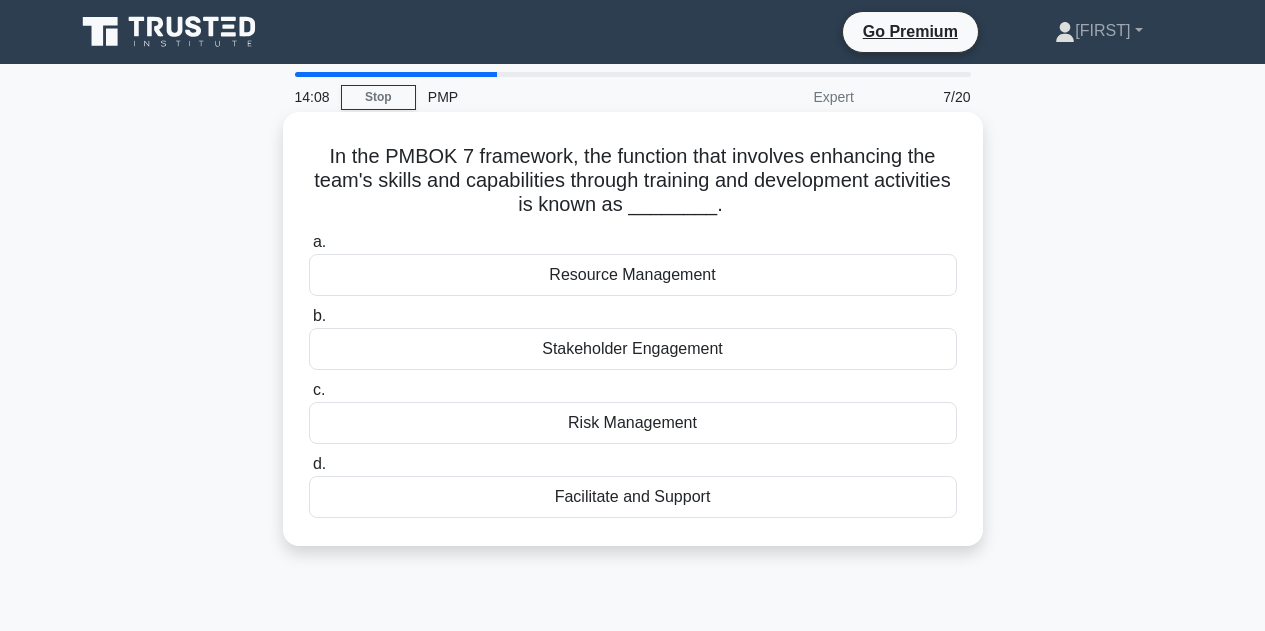 click on "Resource Management" at bounding box center (633, 275) 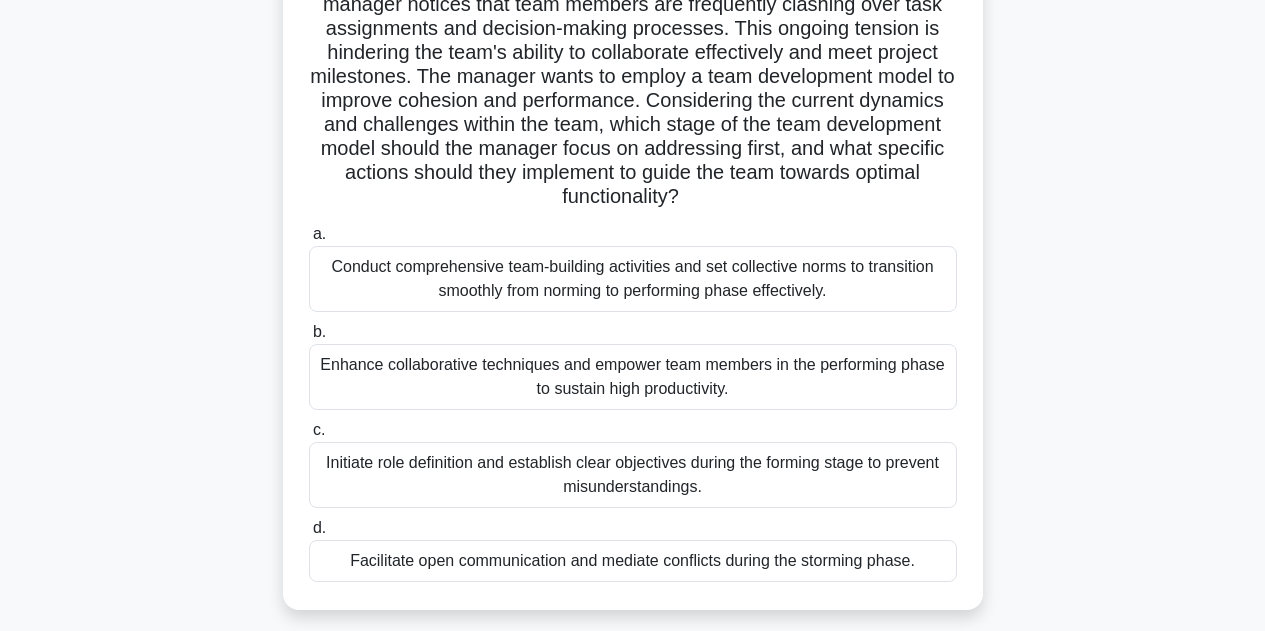 scroll, scrollTop: 200, scrollLeft: 0, axis: vertical 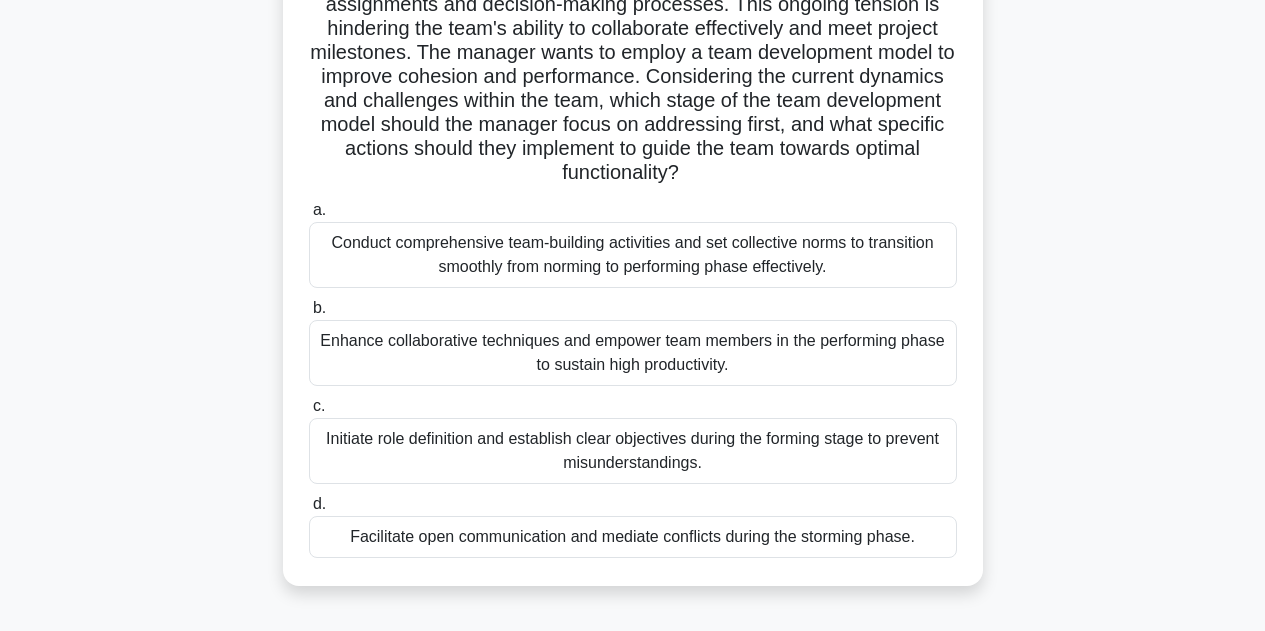 click on "Facilitate open communication and mediate conflicts during the storming phase." at bounding box center [633, 537] 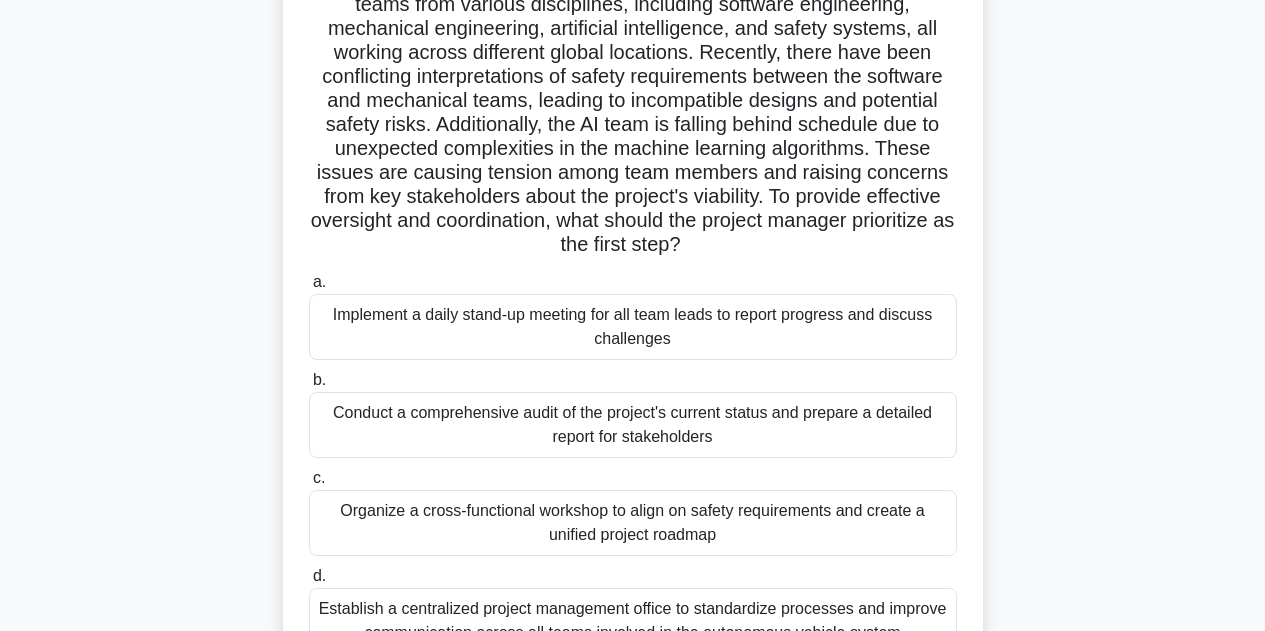 scroll, scrollTop: 400, scrollLeft: 0, axis: vertical 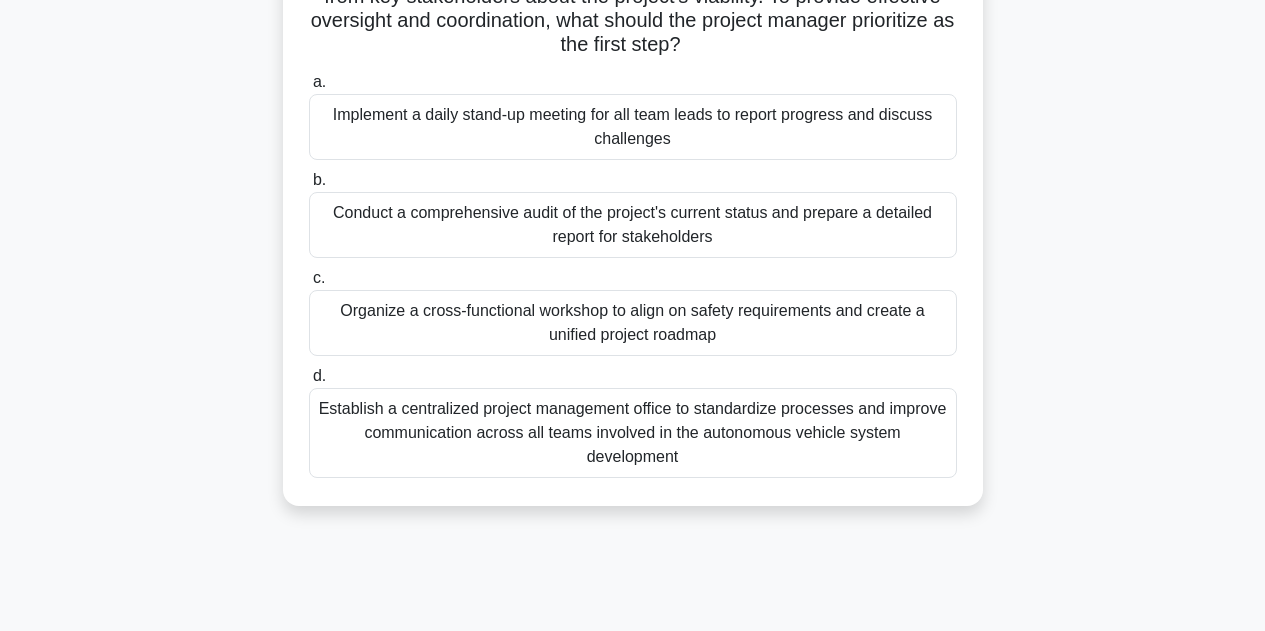 click on "Organize a cross-functional workshop to align on safety requirements and create a unified project roadmap" at bounding box center [633, 323] 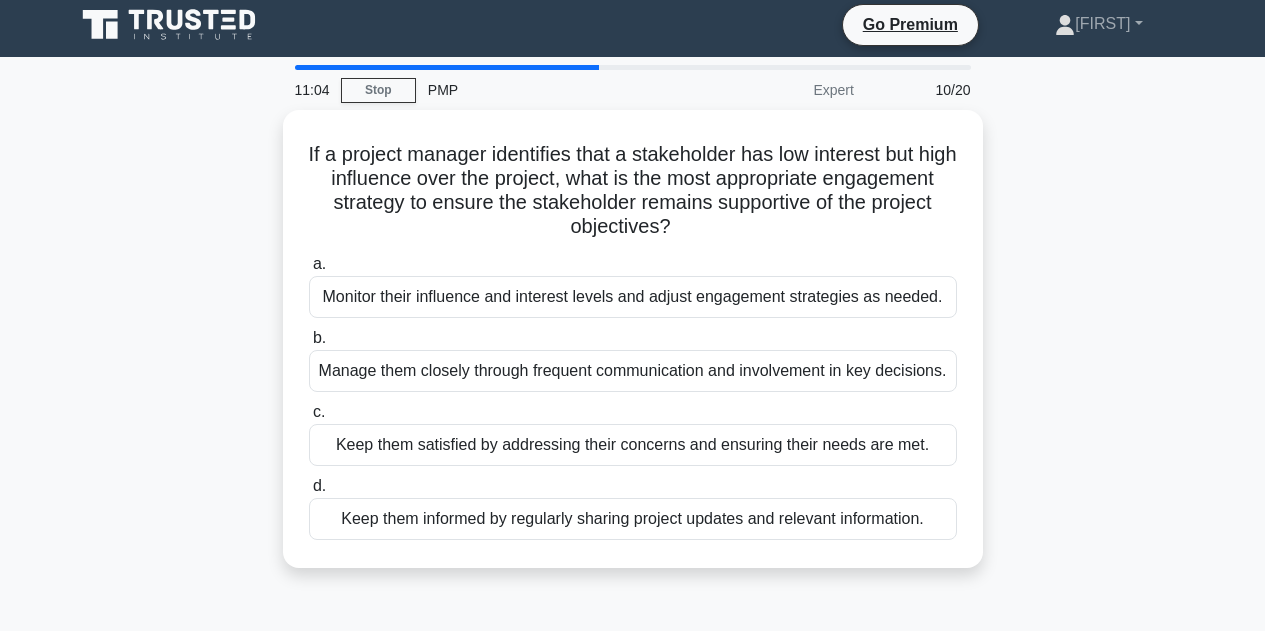 scroll, scrollTop: 0, scrollLeft: 0, axis: both 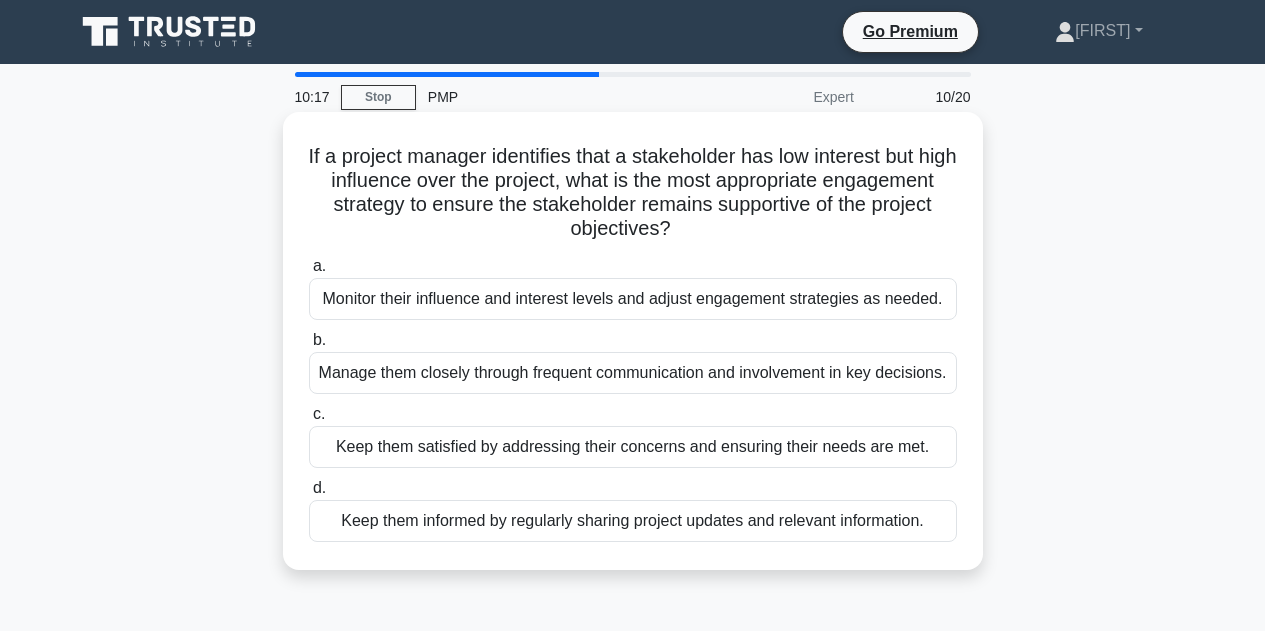 click on "Manage them closely through frequent communication and involvement in key decisions." at bounding box center [633, 373] 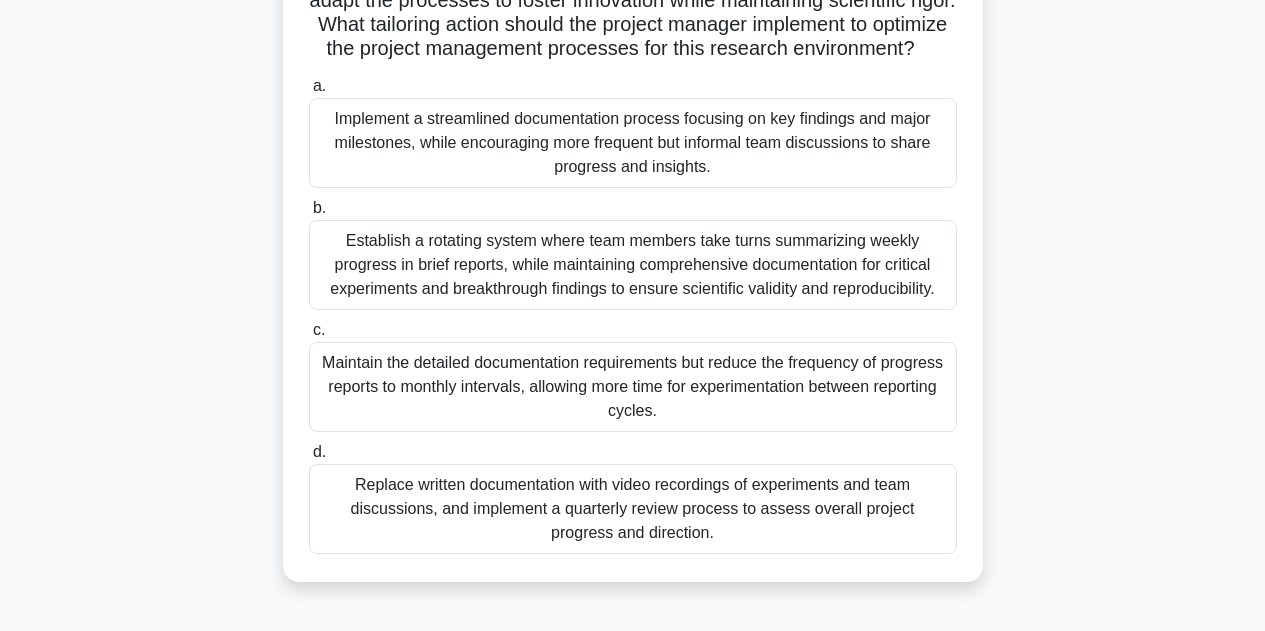 scroll, scrollTop: 200, scrollLeft: 0, axis: vertical 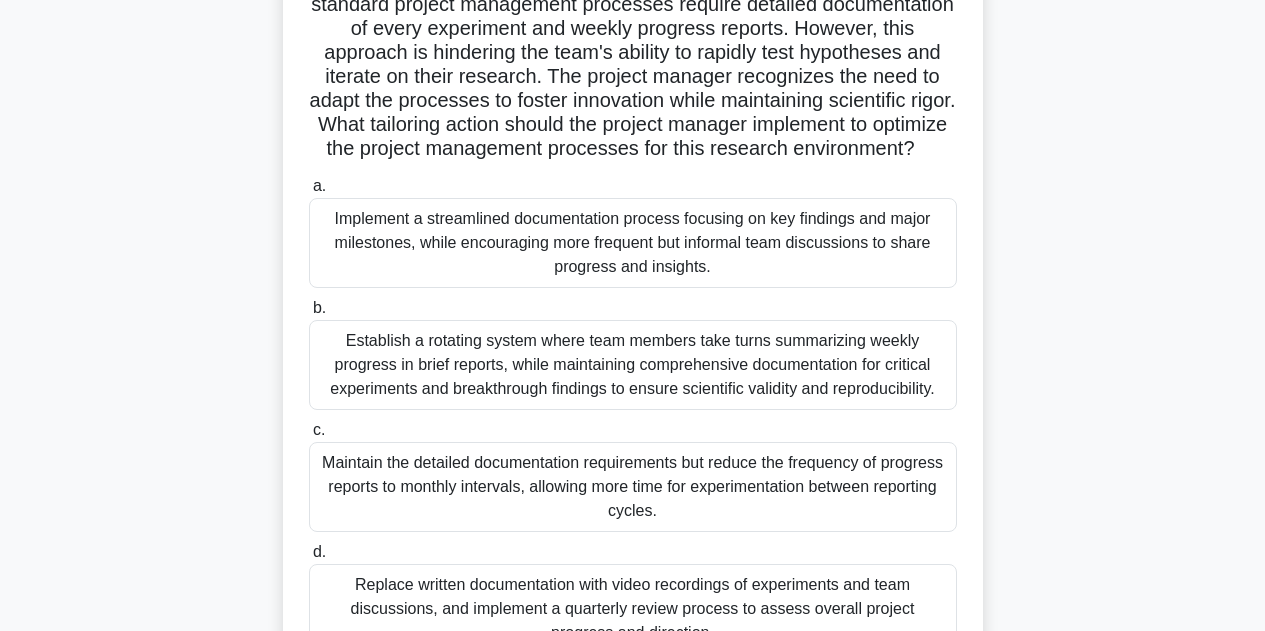 click on "Implement a streamlined documentation process focusing on key findings and major milestones, while encouraging more frequent but informal team discussions to share progress and insights." at bounding box center [633, 243] 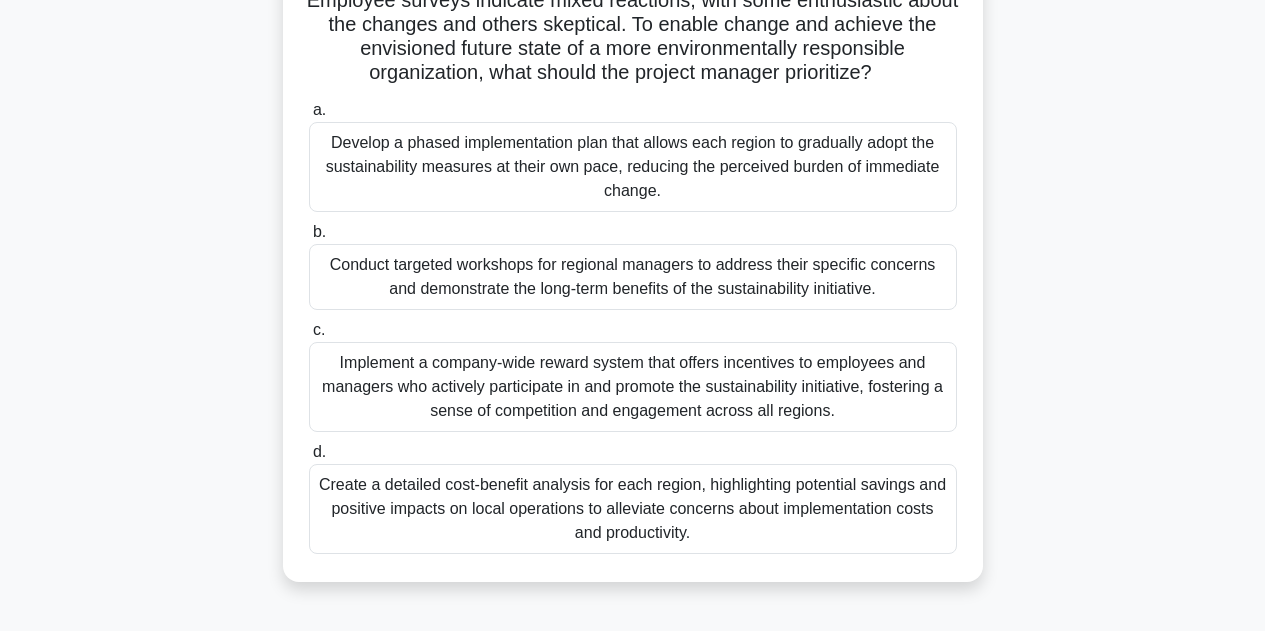 scroll, scrollTop: 300, scrollLeft: 0, axis: vertical 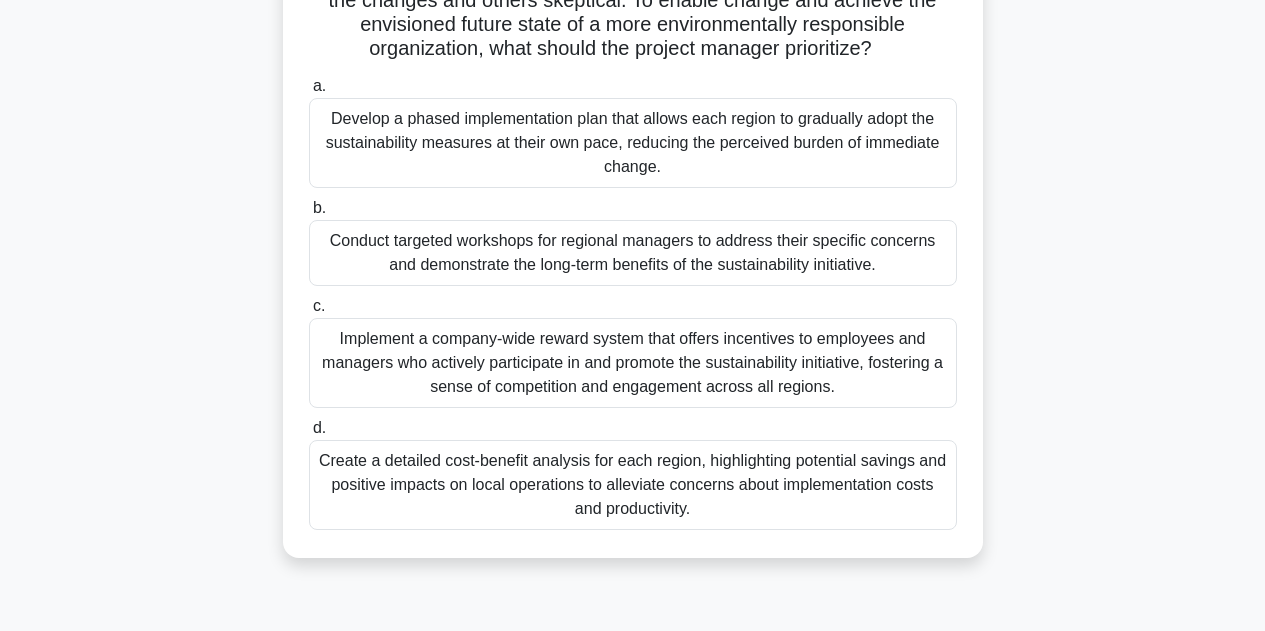 click on "Conduct targeted workshops for regional managers to address their specific concerns and demonstrate the long-term benefits of the sustainability initiative." at bounding box center (633, 253) 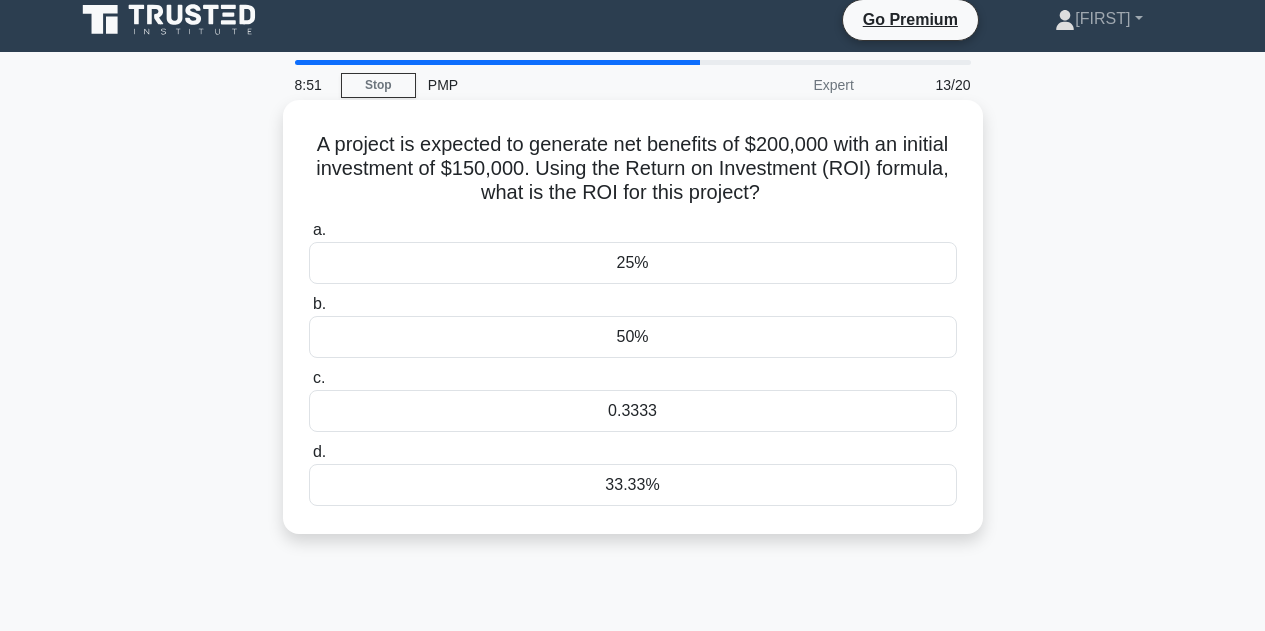 scroll, scrollTop: 0, scrollLeft: 0, axis: both 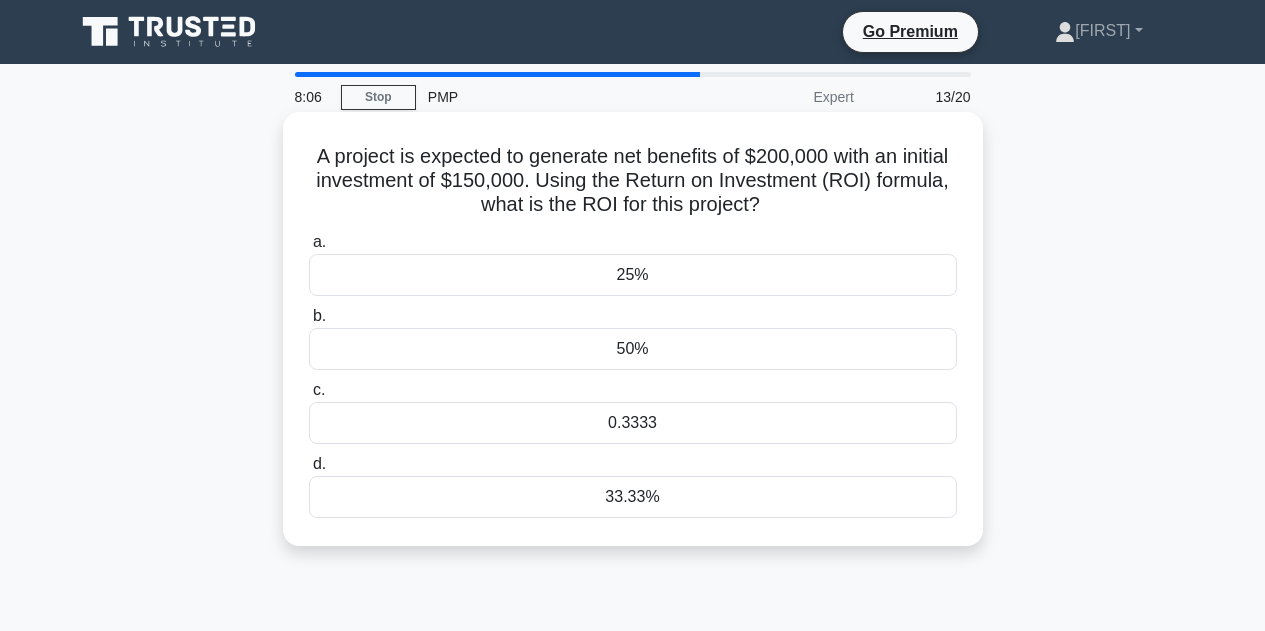 click on "25%" at bounding box center [633, 275] 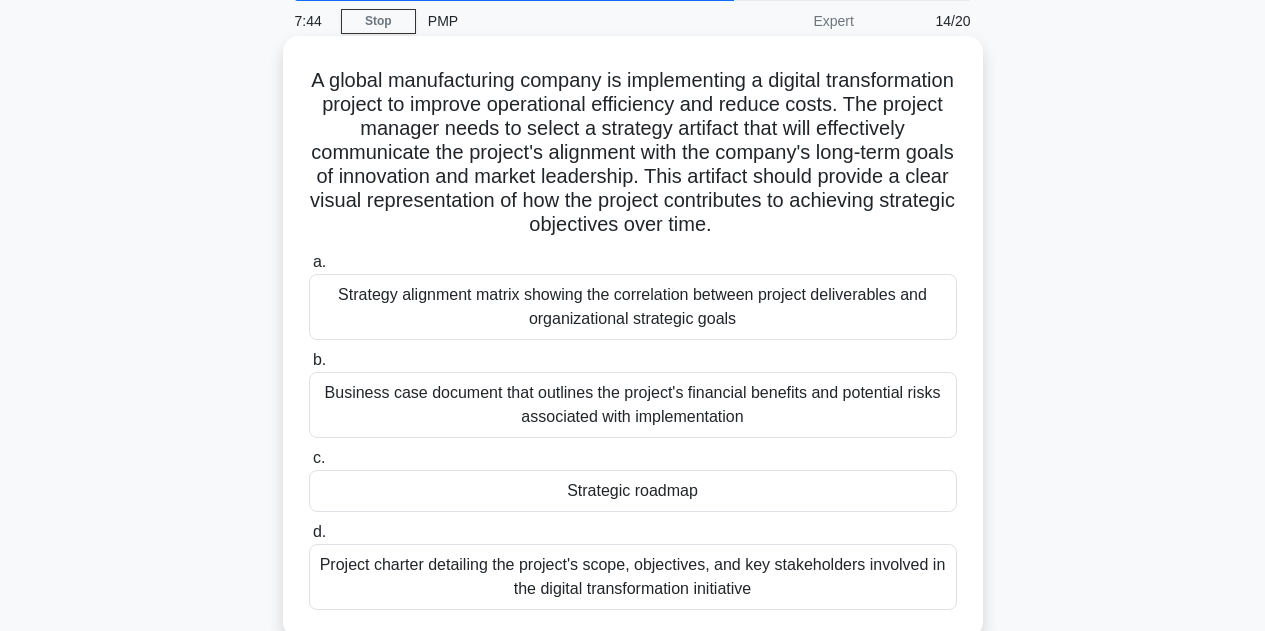 scroll, scrollTop: 100, scrollLeft: 0, axis: vertical 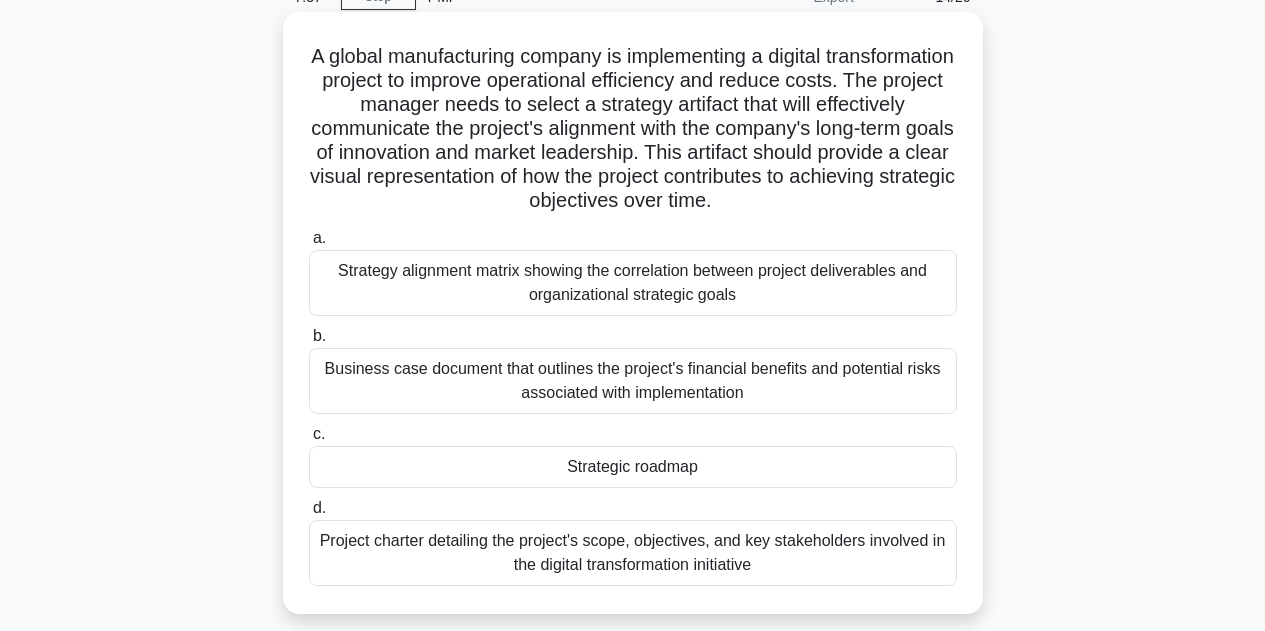 click on "Strategic roadmap" at bounding box center (633, 467) 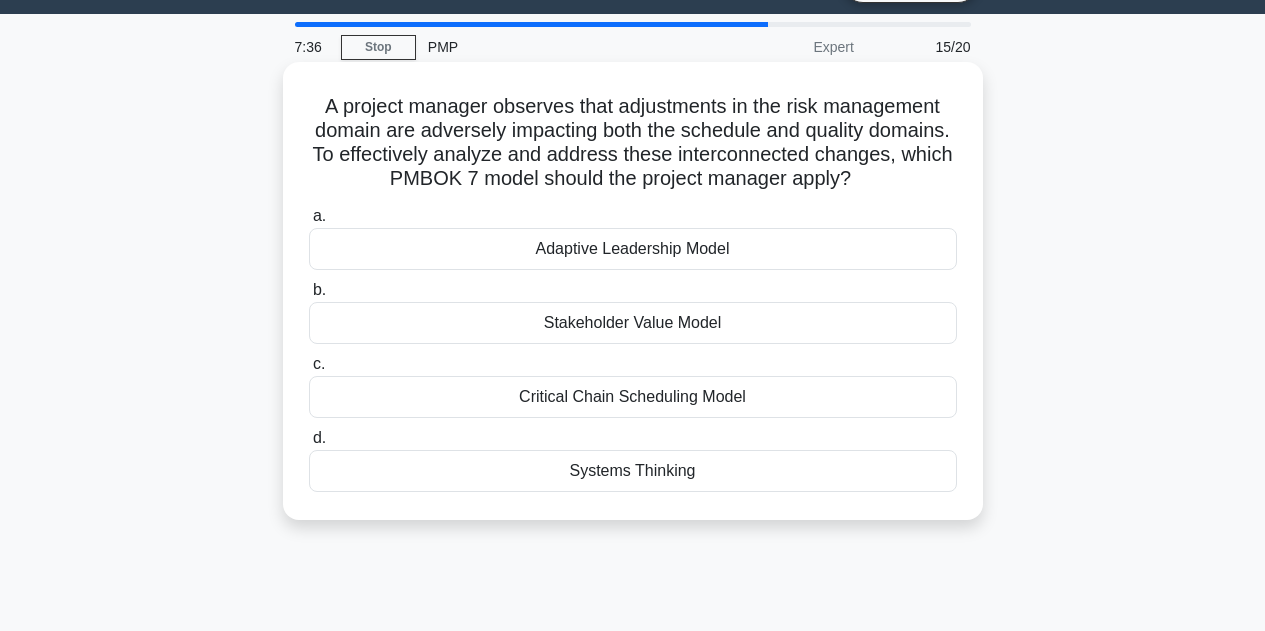 scroll, scrollTop: 0, scrollLeft: 0, axis: both 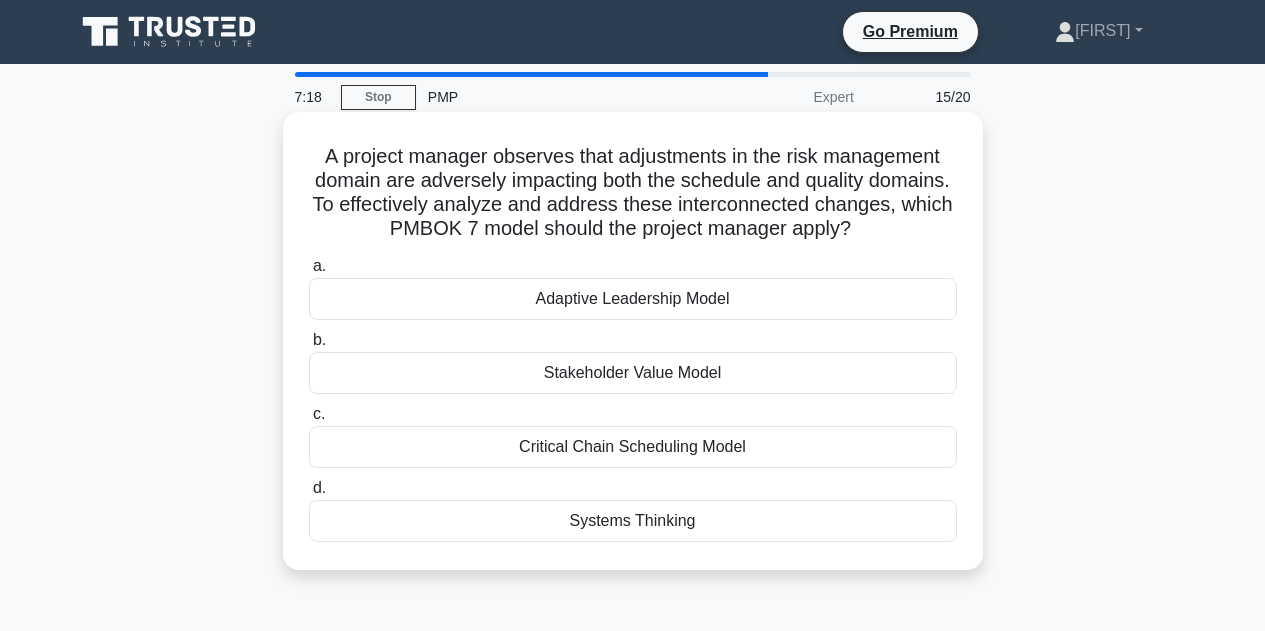 click on "Systems Thinking" at bounding box center [633, 521] 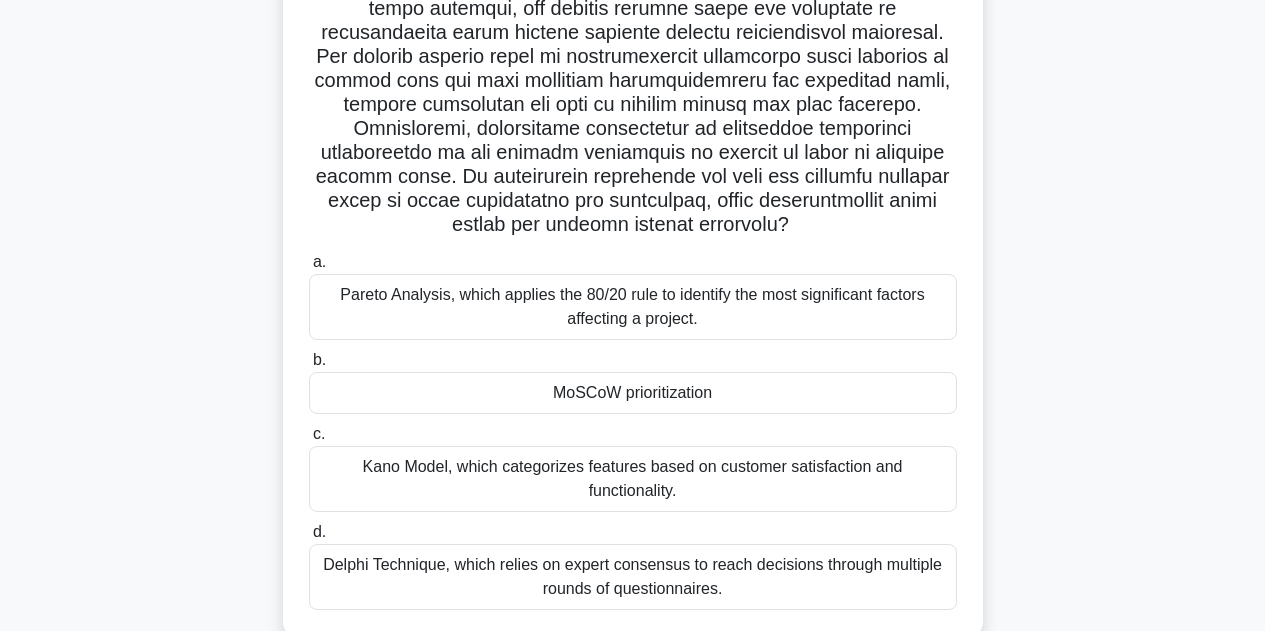 scroll, scrollTop: 400, scrollLeft: 0, axis: vertical 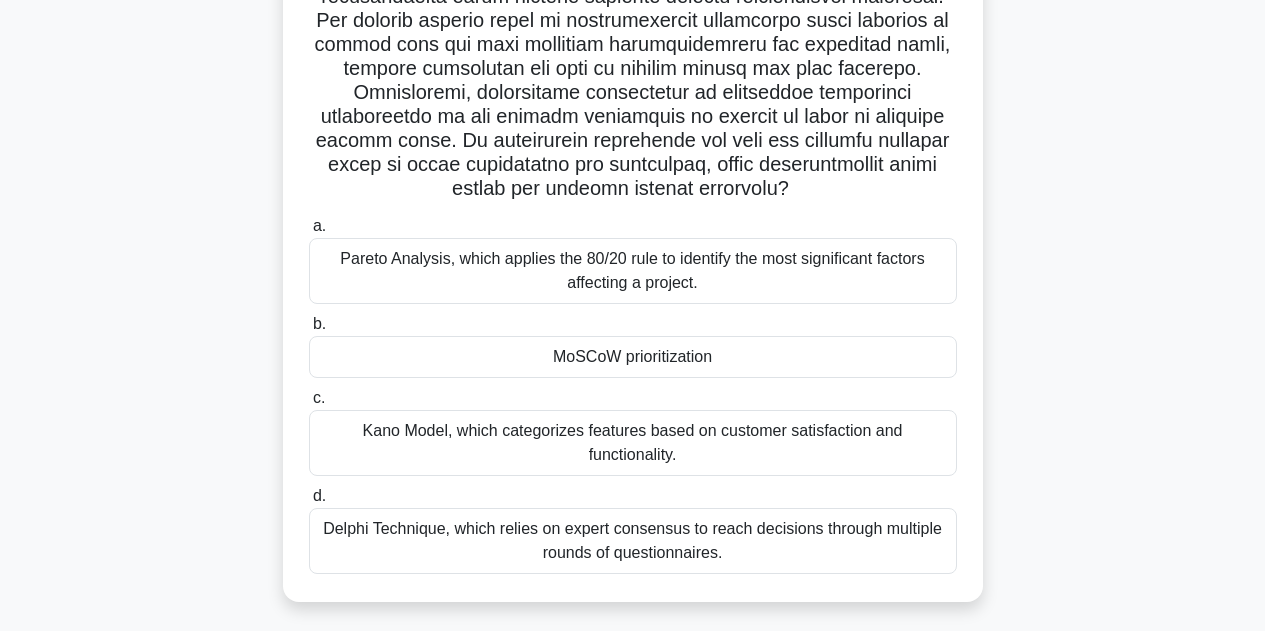 click on "MoSCoW prioritization" at bounding box center [633, 357] 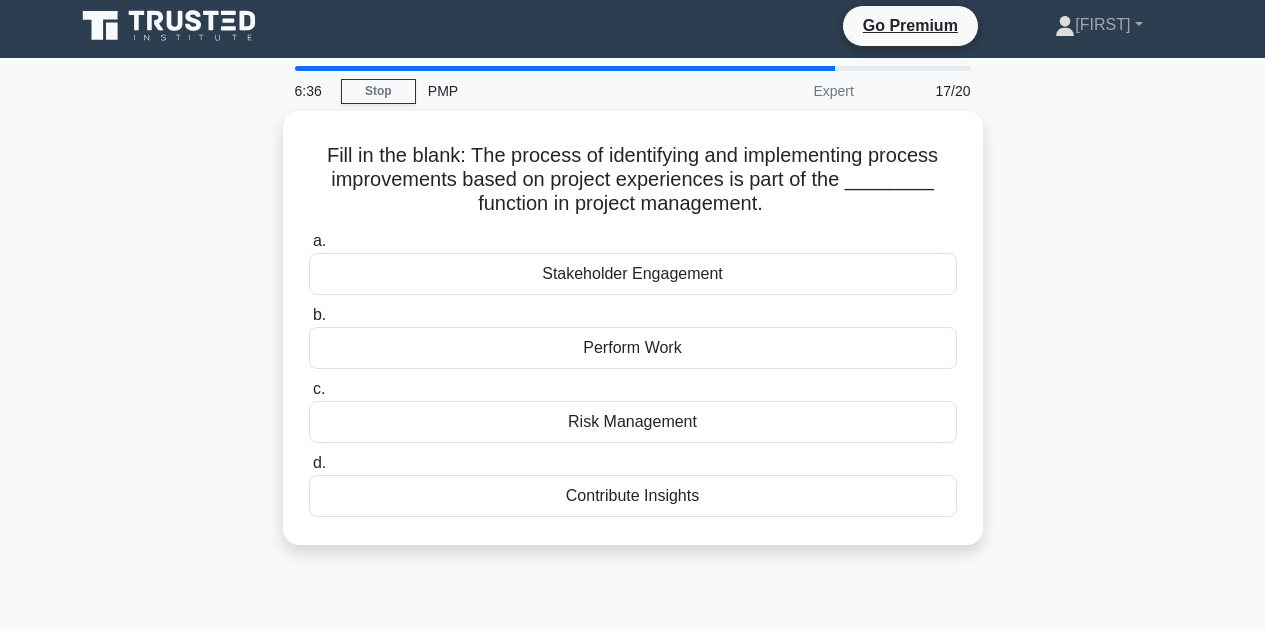 scroll, scrollTop: 0, scrollLeft: 0, axis: both 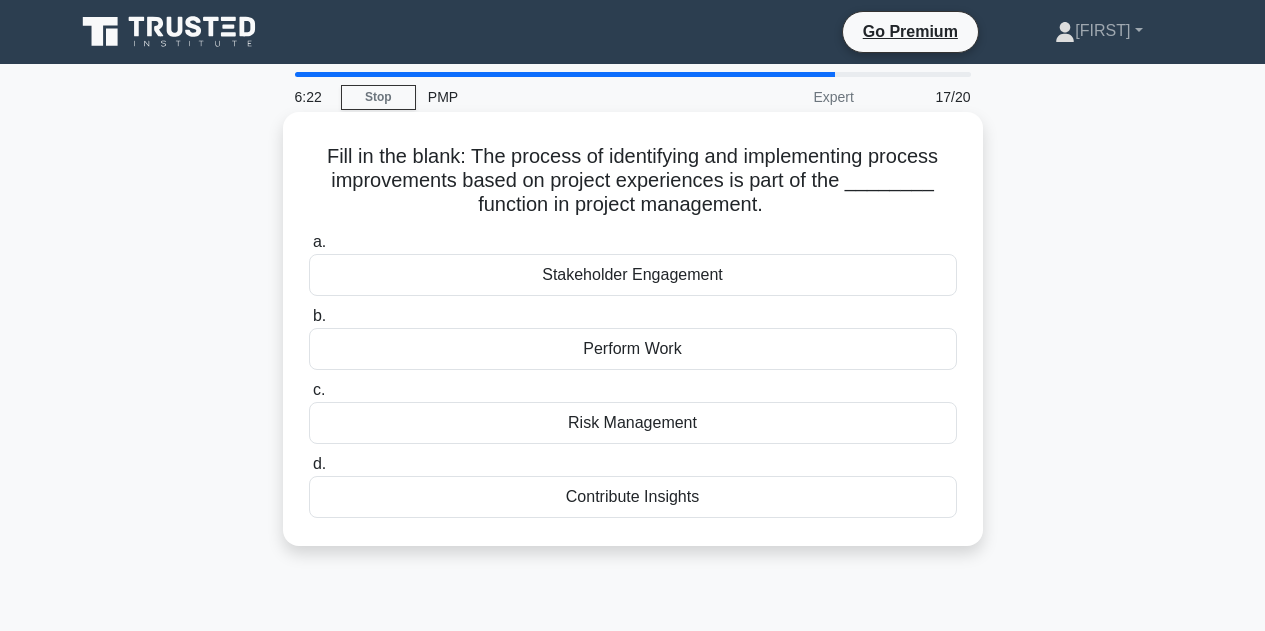 click on "Contribute Insights" at bounding box center (633, 497) 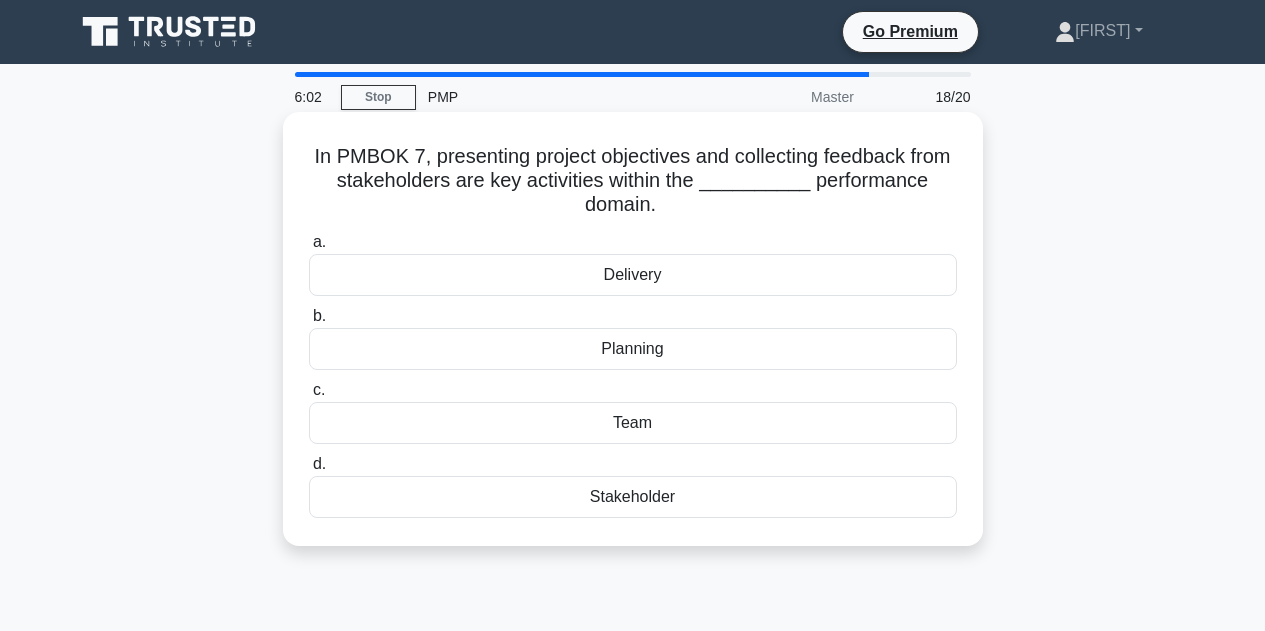 click on "Planning" at bounding box center (633, 349) 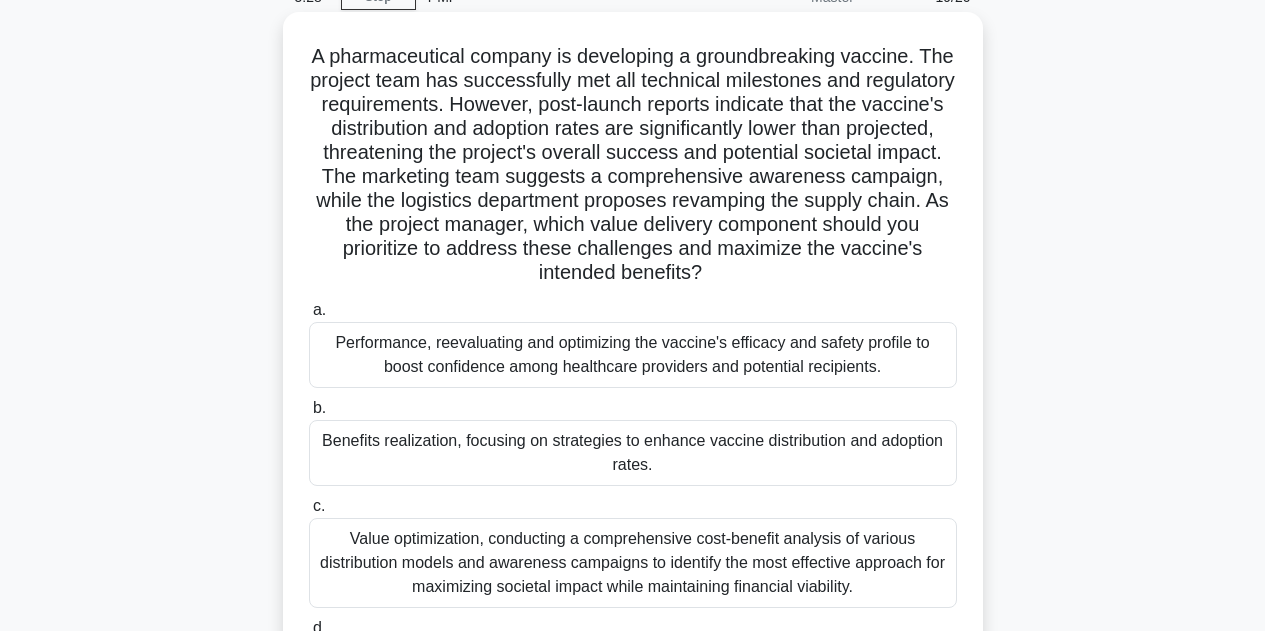scroll, scrollTop: 300, scrollLeft: 0, axis: vertical 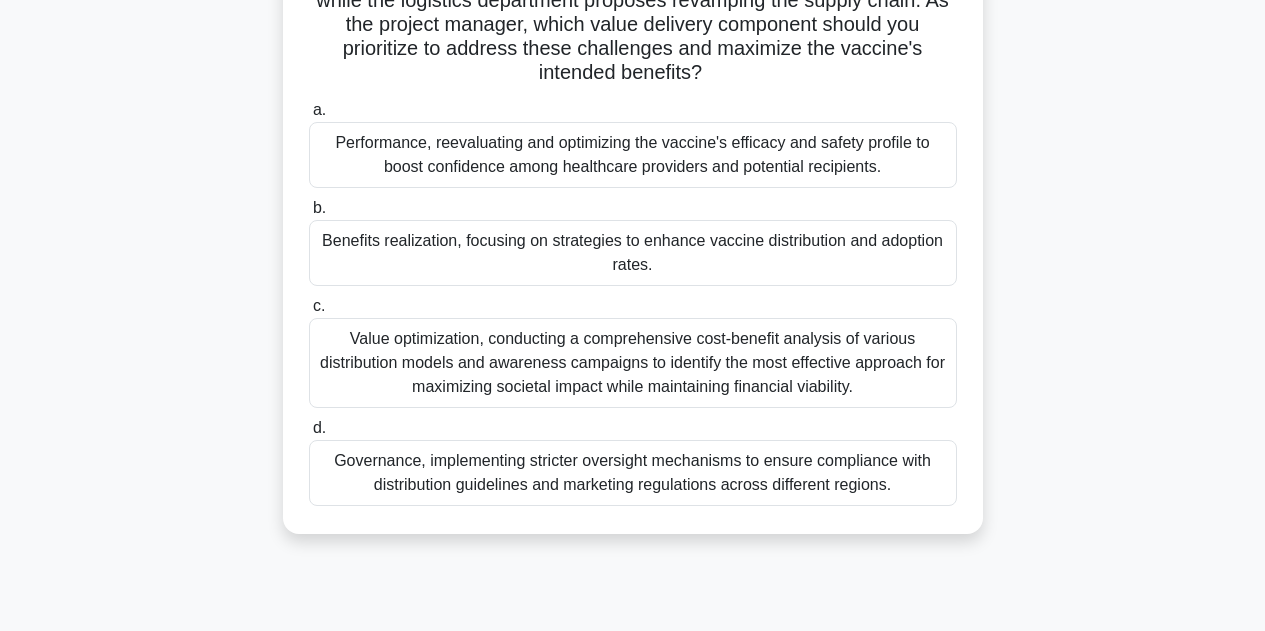 click on "Value optimization, conducting a comprehensive cost-benefit analysis of various distribution models and awareness campaigns to identify the most effective approach for maximizing societal impact while maintaining financial viability." at bounding box center [633, 363] 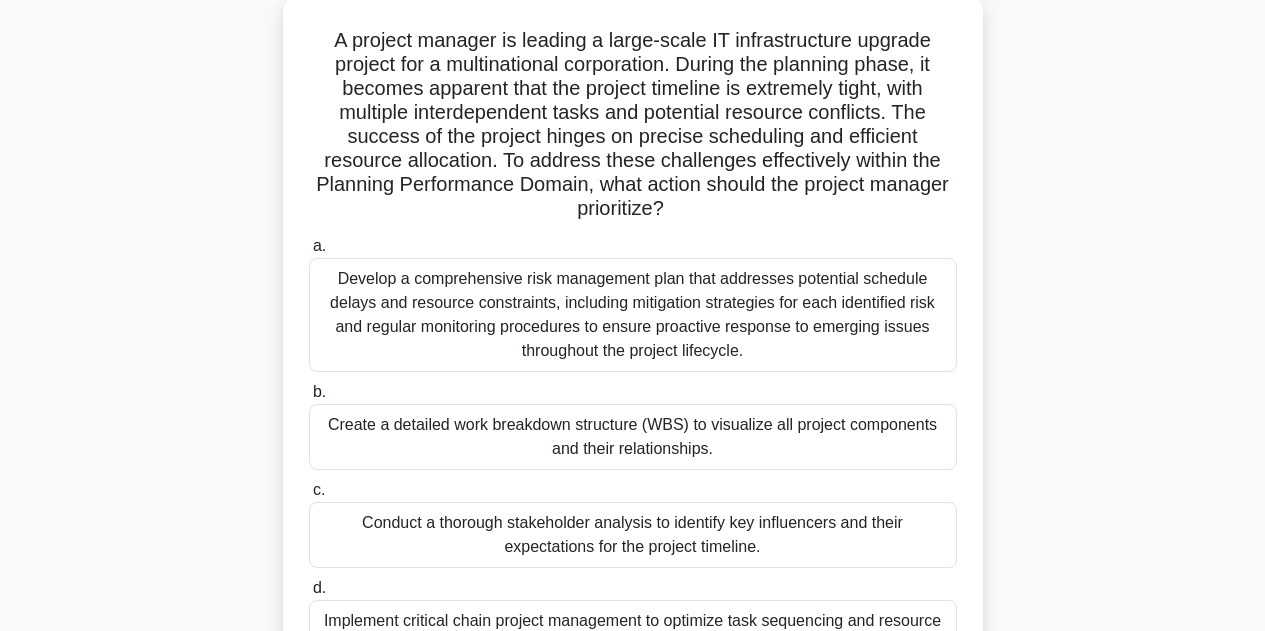 scroll, scrollTop: 200, scrollLeft: 0, axis: vertical 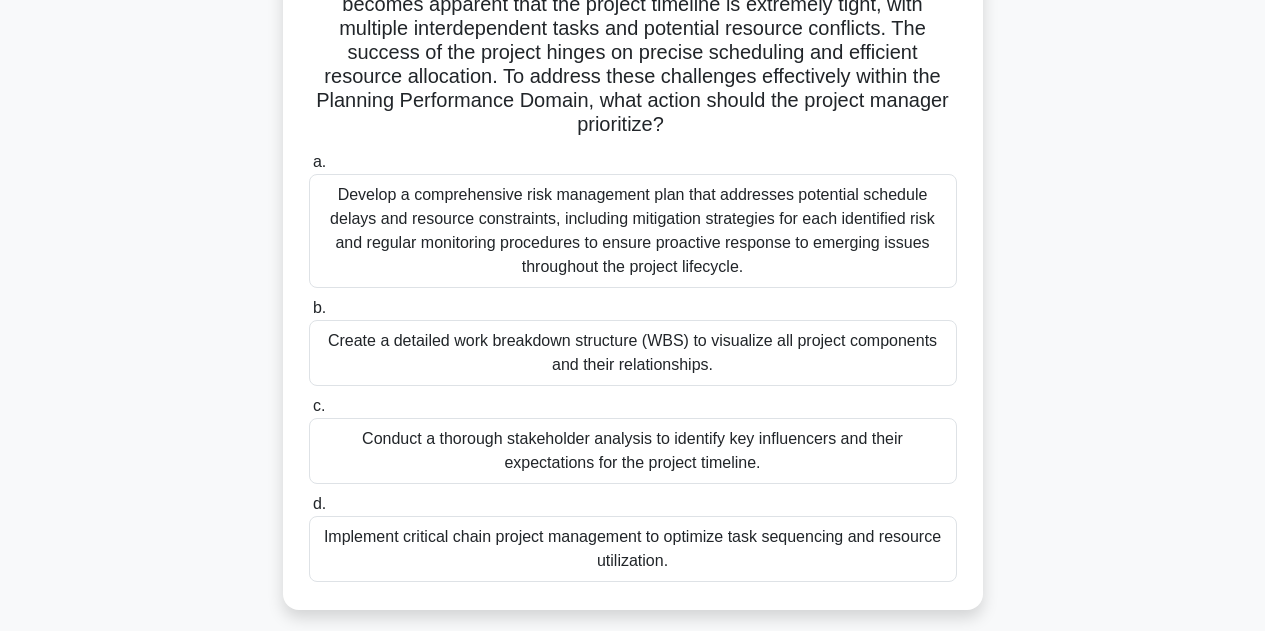 click on "Implement critical chain project management to optimize task sequencing and resource utilization." at bounding box center [633, 549] 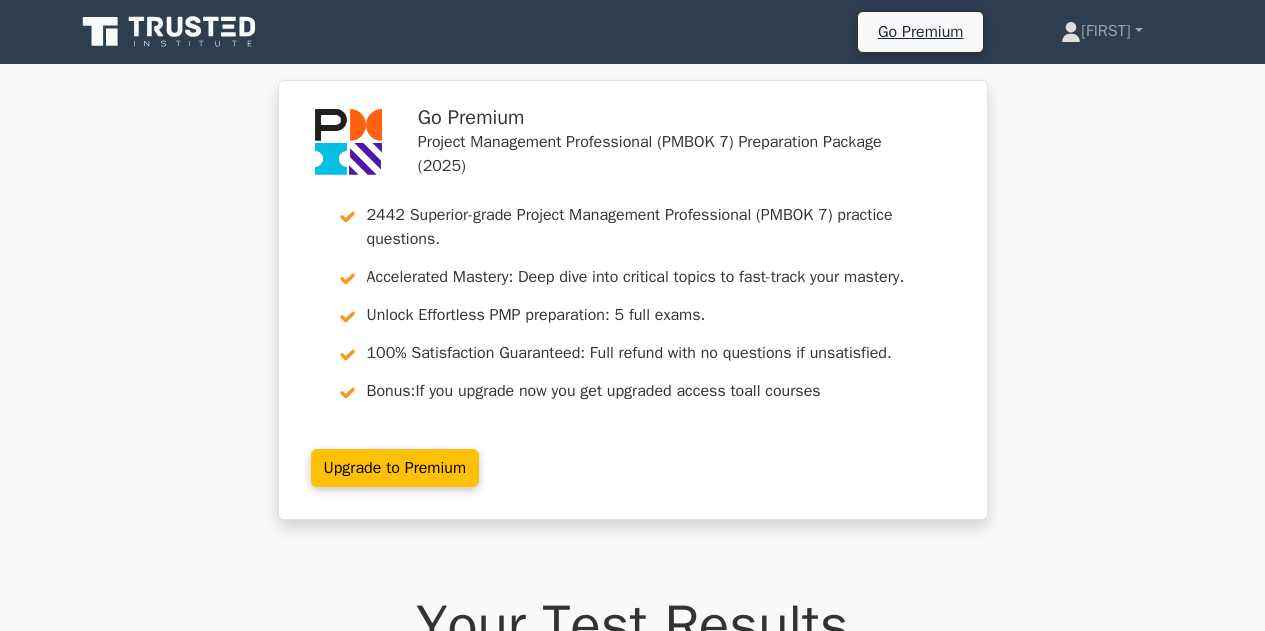scroll, scrollTop: 0, scrollLeft: 0, axis: both 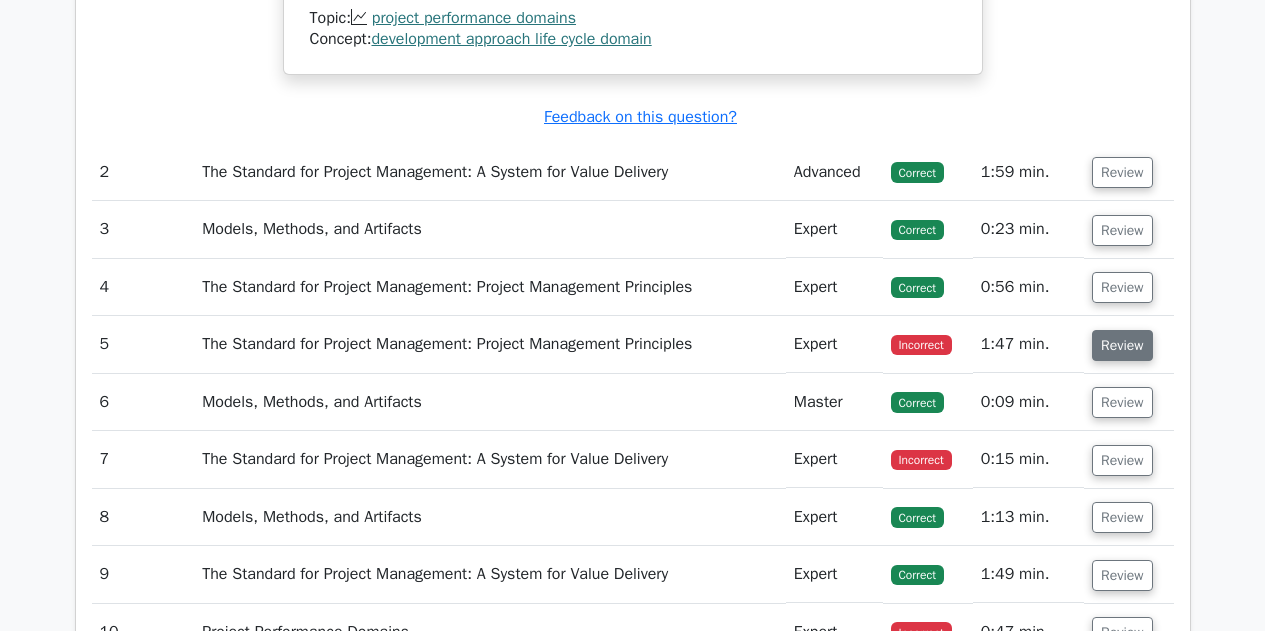 click on "Review" at bounding box center [1122, 345] 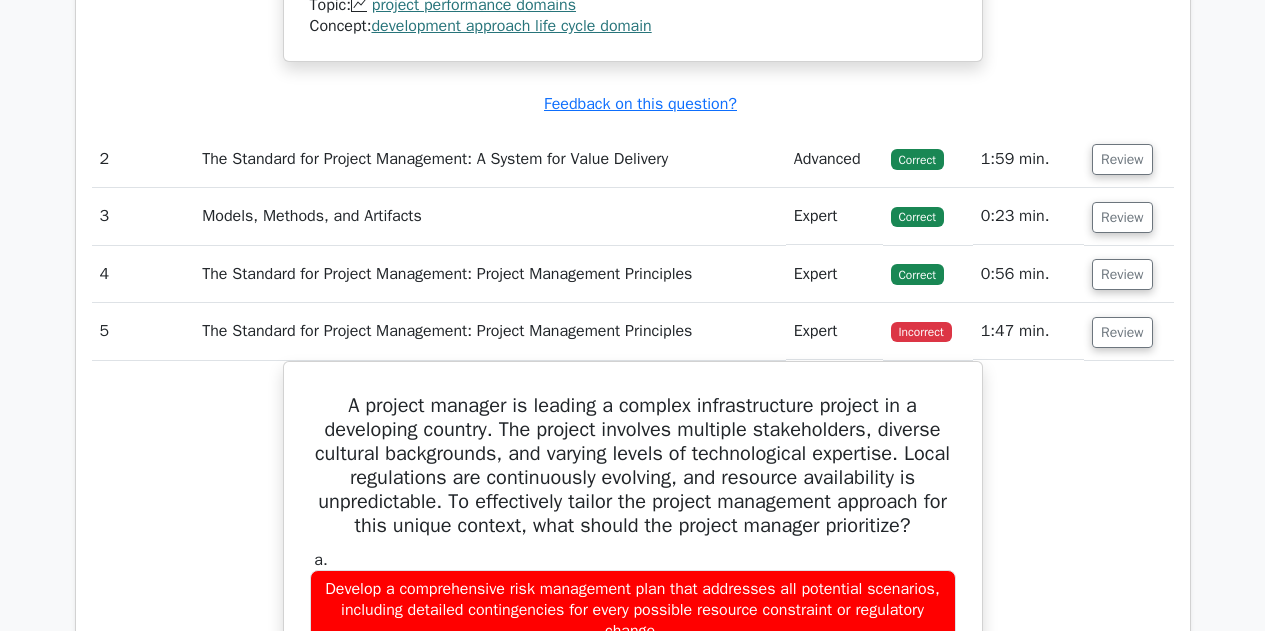 scroll, scrollTop: 2200, scrollLeft: 0, axis: vertical 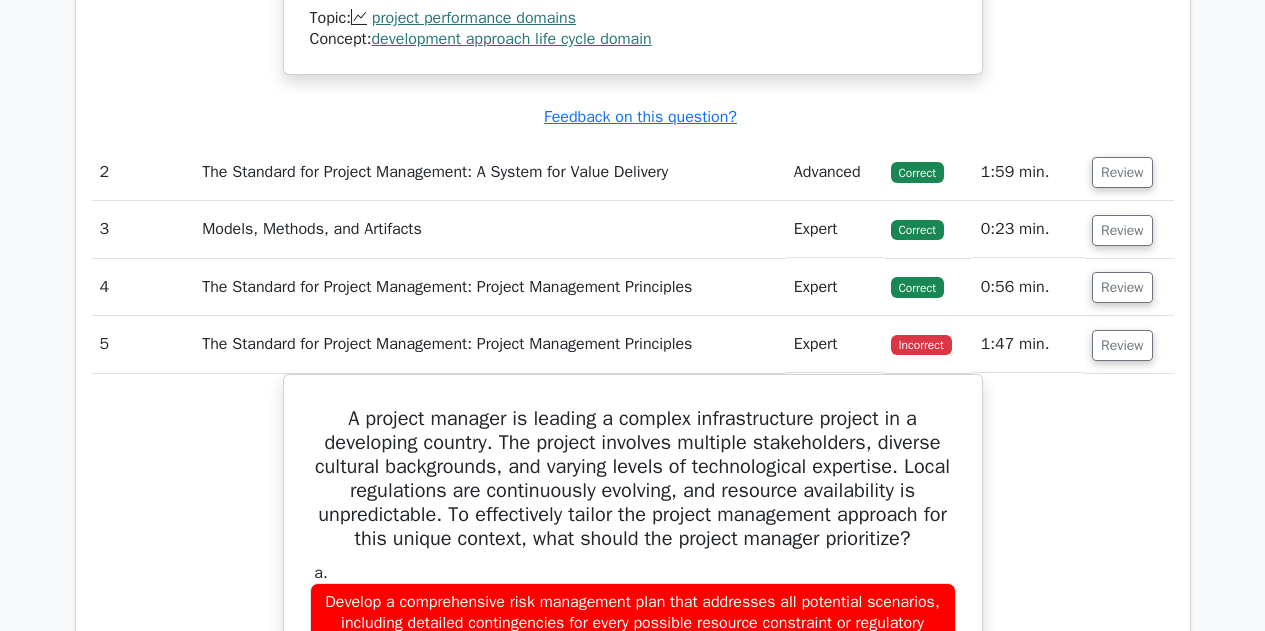 click on "A project manager is leading a complex infrastructure project in a developing country. The project involves multiple stakeholders, diverse cultural backgrounds, and varying levels of technological expertise. Local regulations are continuously evolving, and resource availability is unpredictable. To effectively tailor the project management approach for this unique context, what should the project manager prioritize?
a.
b.
c. d." at bounding box center (633, 1035) 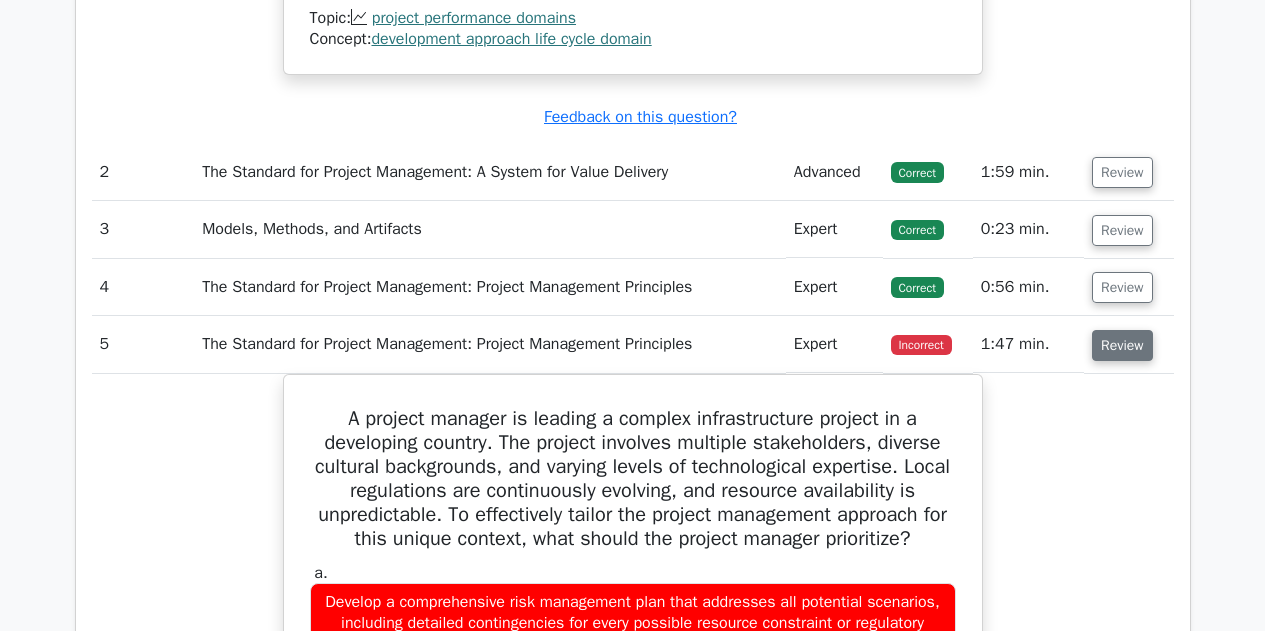 click on "Review" at bounding box center [1122, 345] 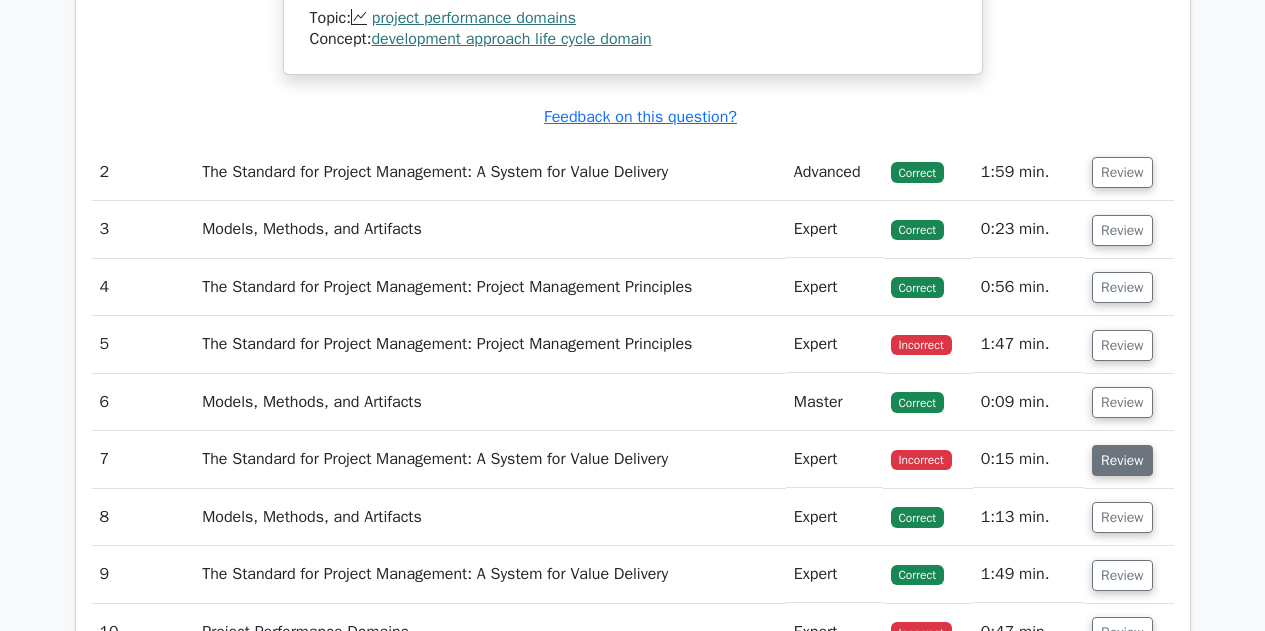 click on "Review" at bounding box center (1122, 460) 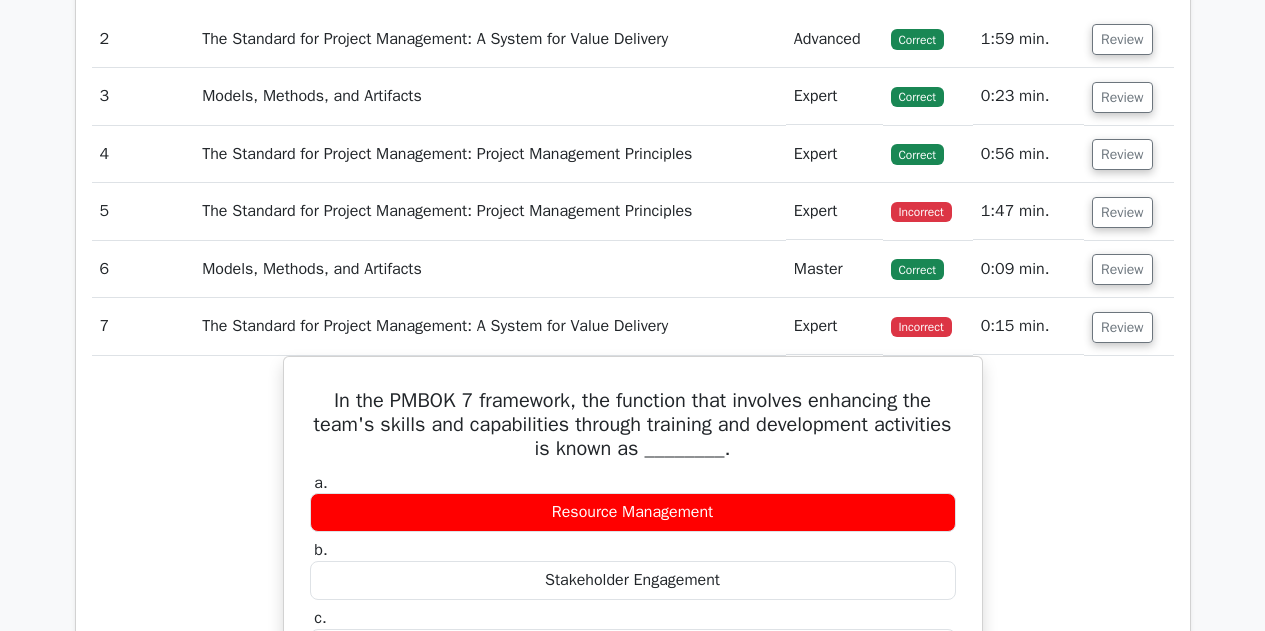 scroll, scrollTop: 2300, scrollLeft: 0, axis: vertical 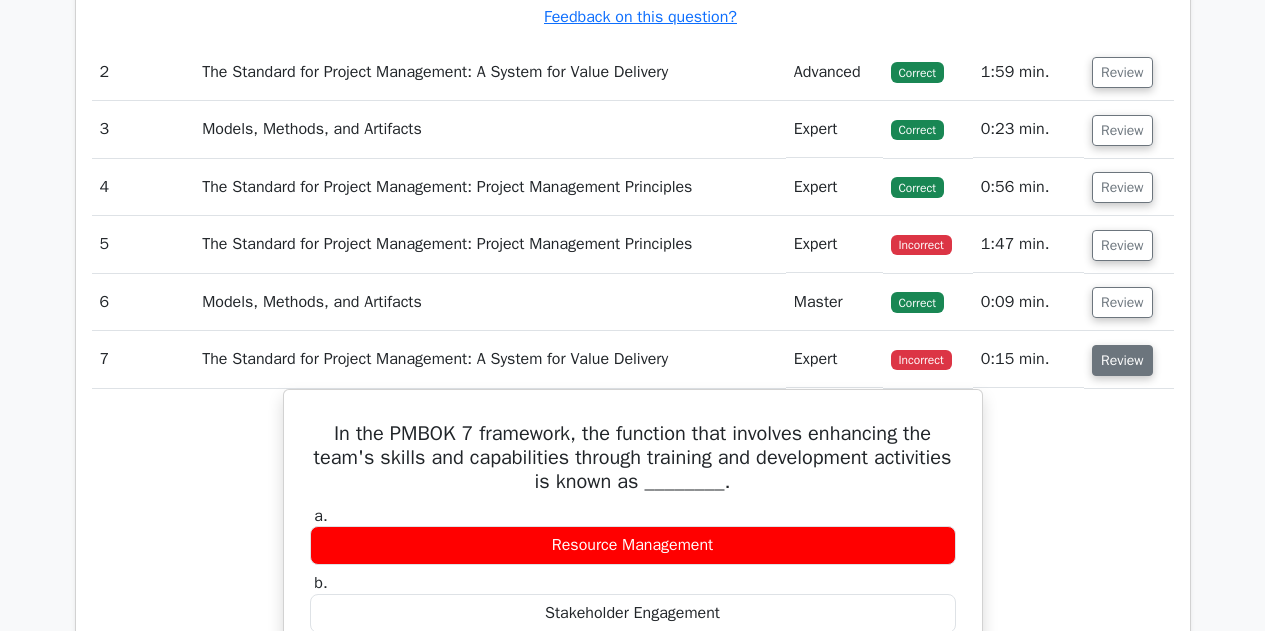 drag, startPoint x: 1111, startPoint y: 366, endPoint x: 1121, endPoint y: 422, distance: 56.88585 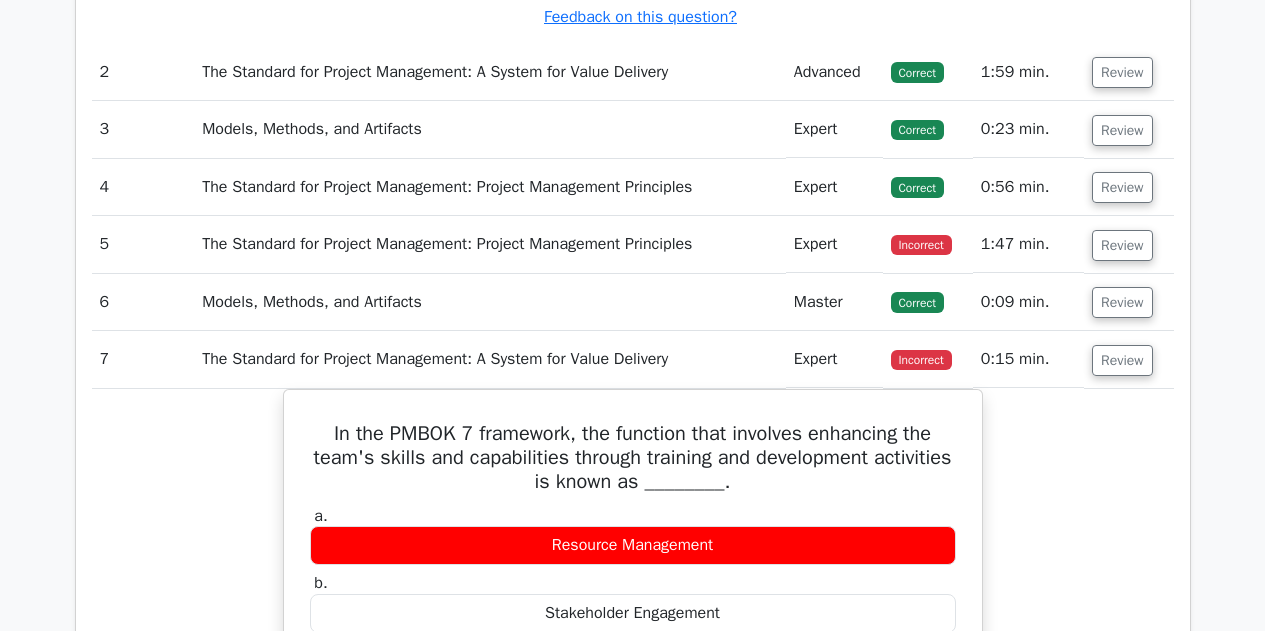 click on "Review" at bounding box center (1122, 360) 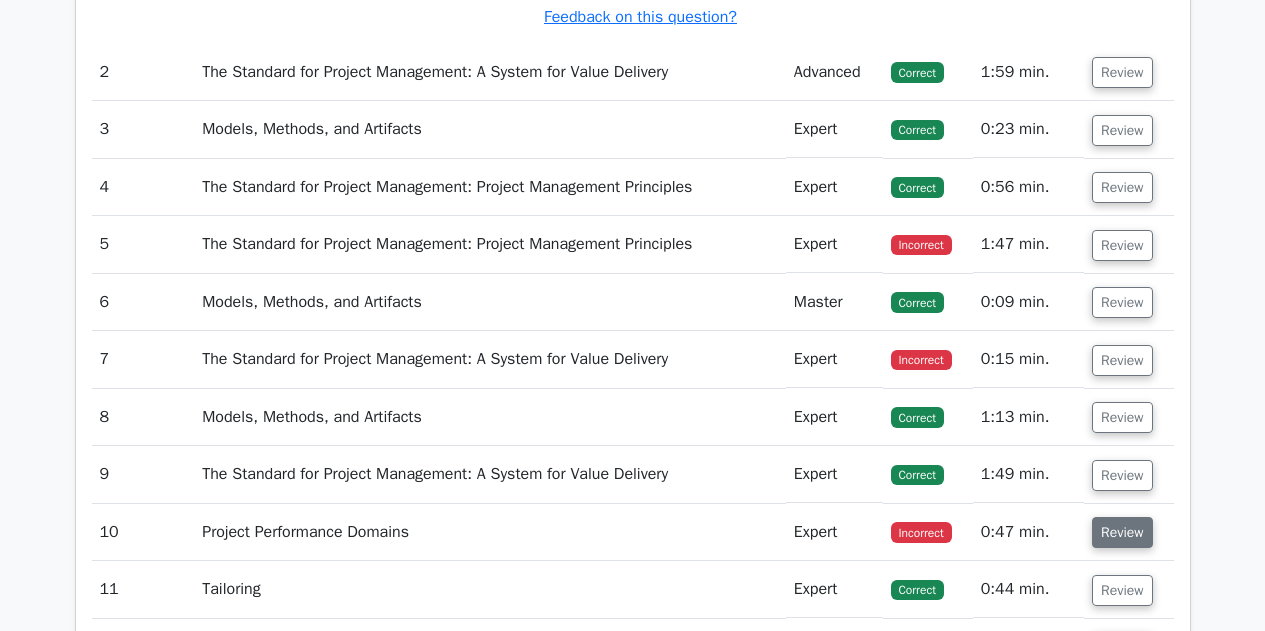 click on "Review" at bounding box center [1122, 532] 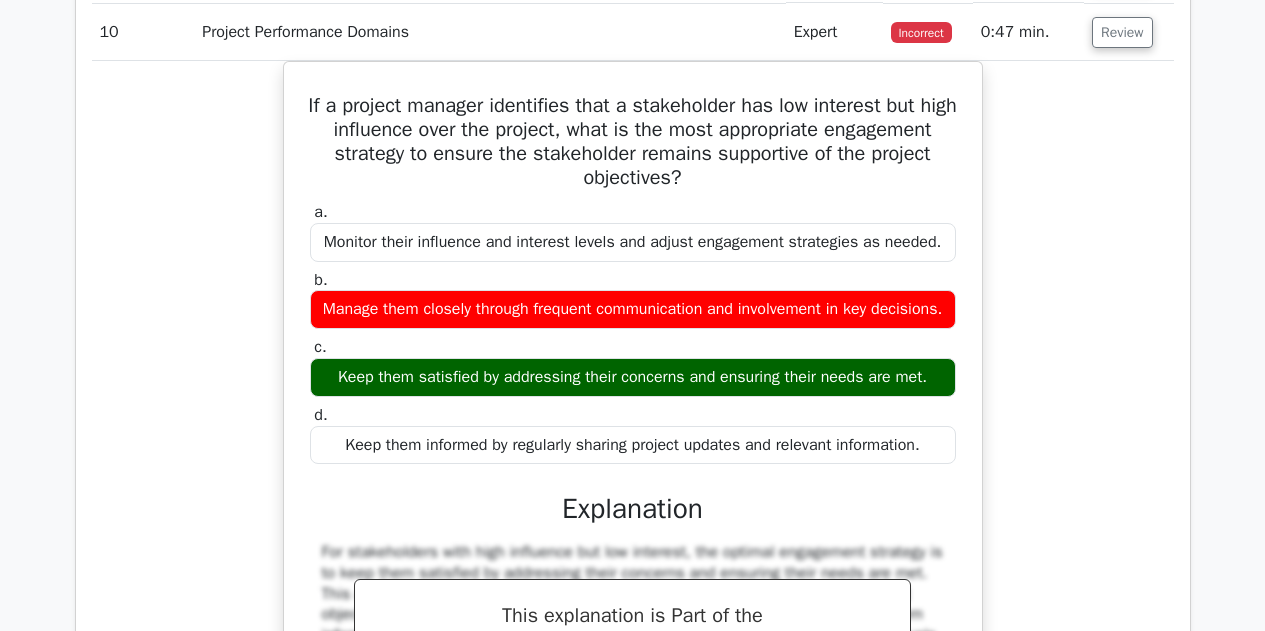 scroll, scrollTop: 2700, scrollLeft: 0, axis: vertical 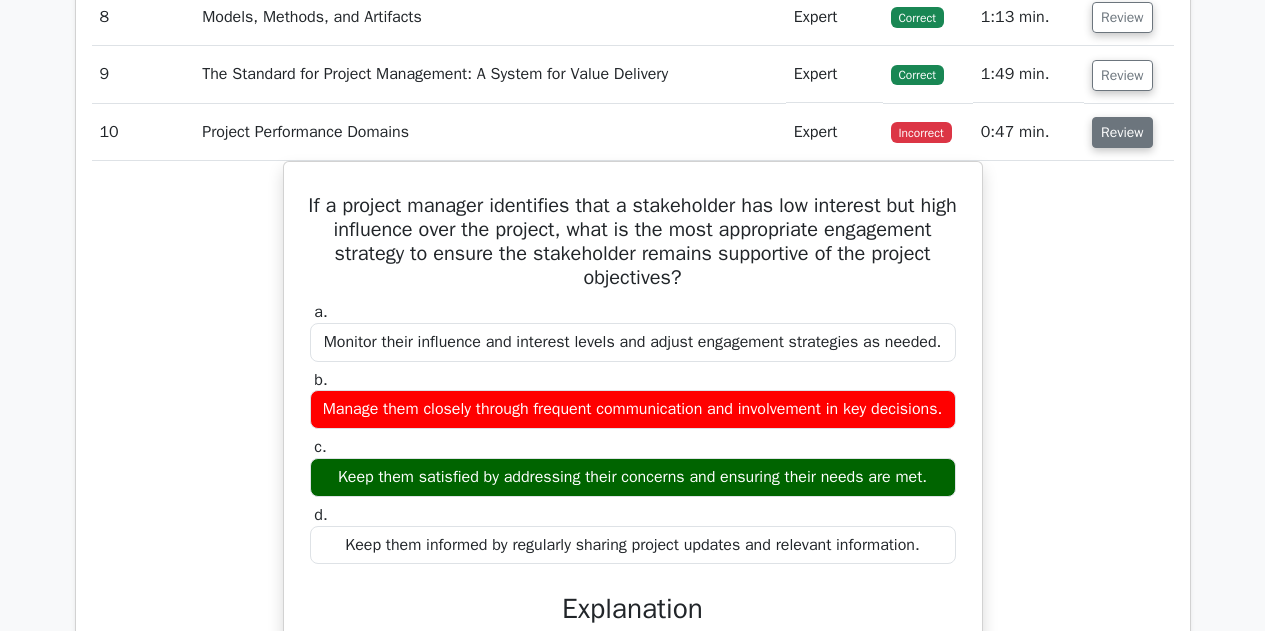 click on "Review" at bounding box center (1122, 132) 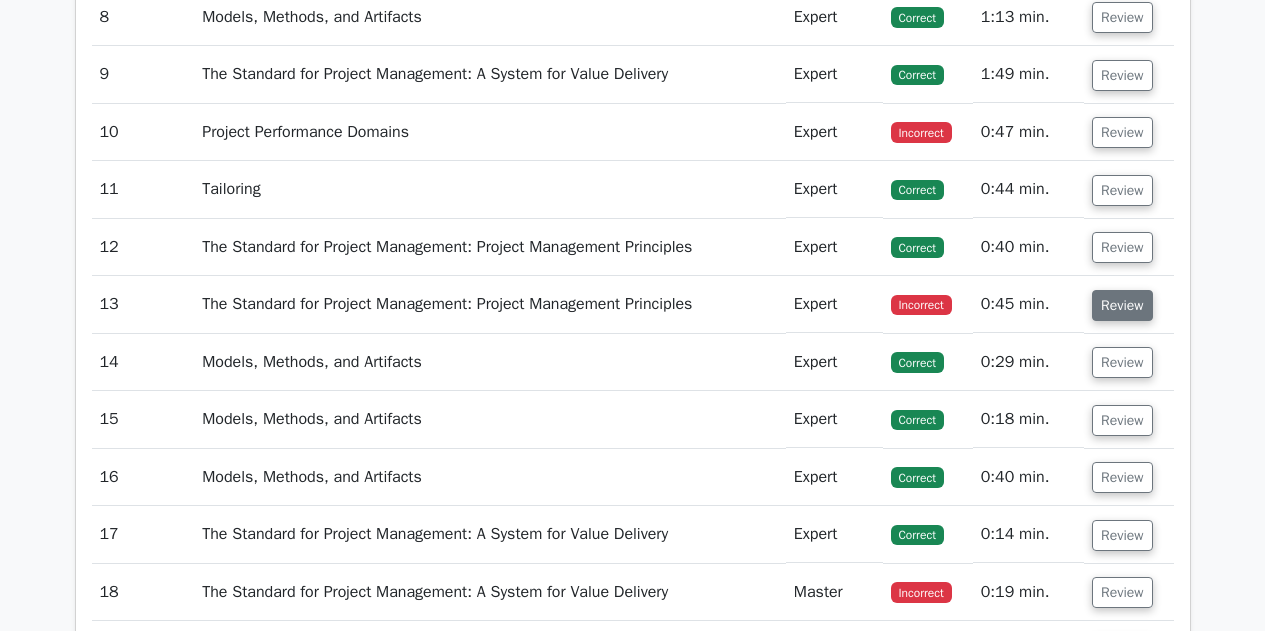 click on "Review" at bounding box center (1122, 305) 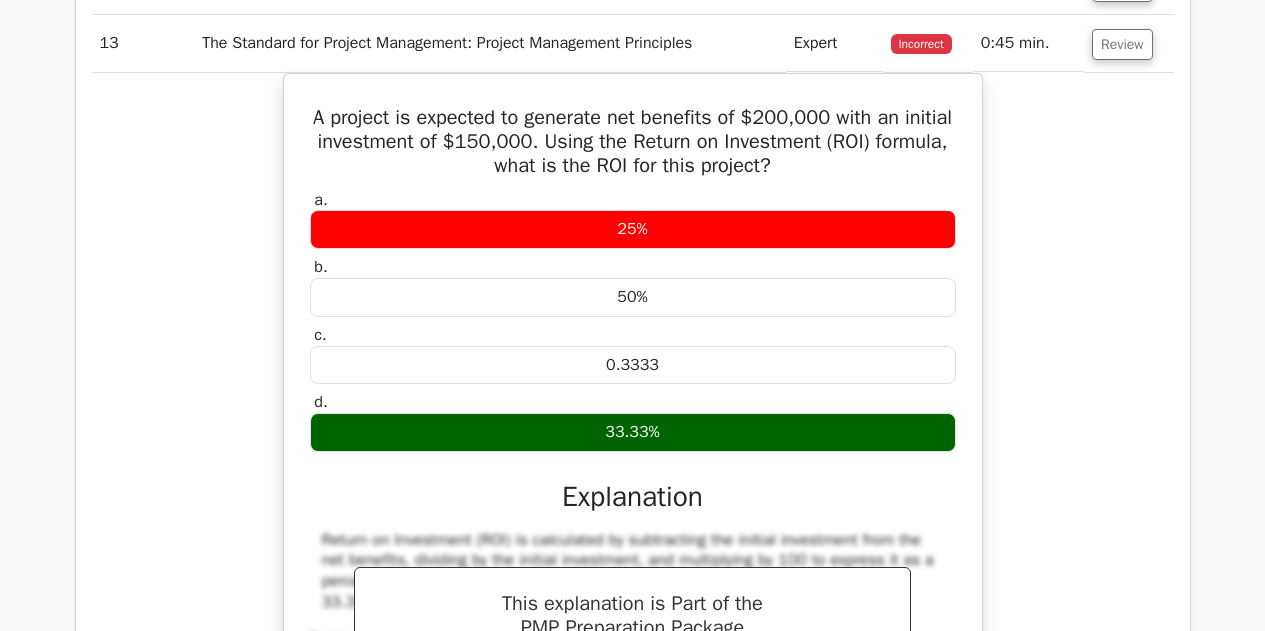 scroll, scrollTop: 2900, scrollLeft: 0, axis: vertical 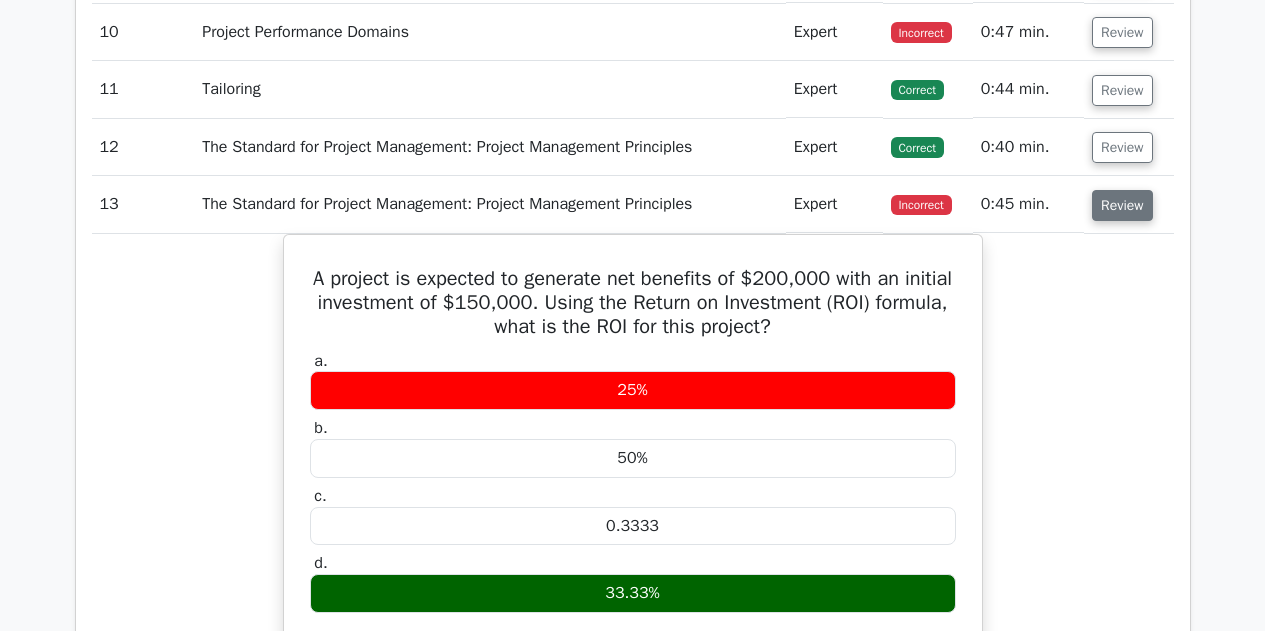 click on "Review" at bounding box center (1122, 205) 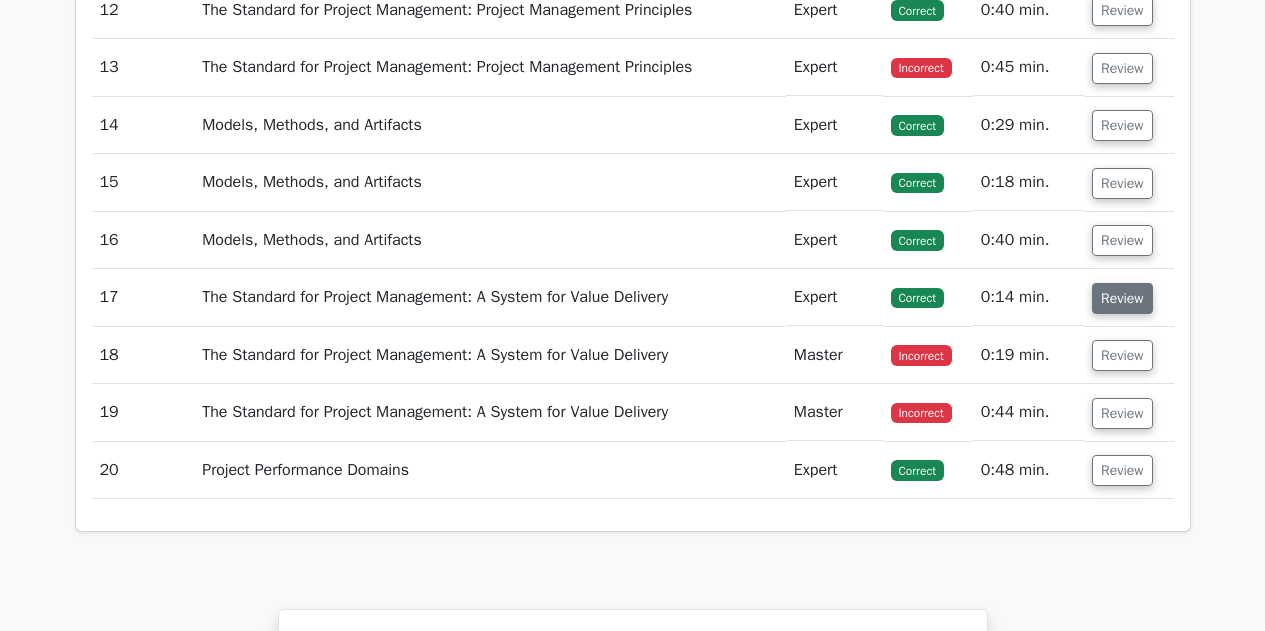 scroll, scrollTop: 3000, scrollLeft: 0, axis: vertical 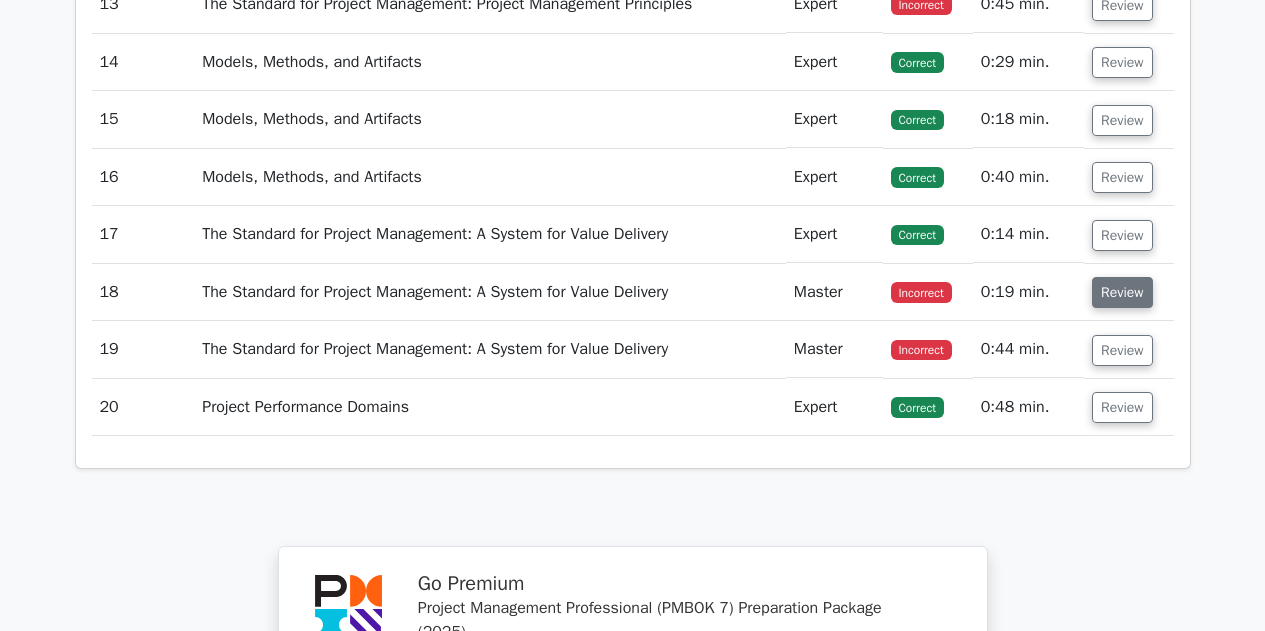 click on "Review" at bounding box center [1122, 292] 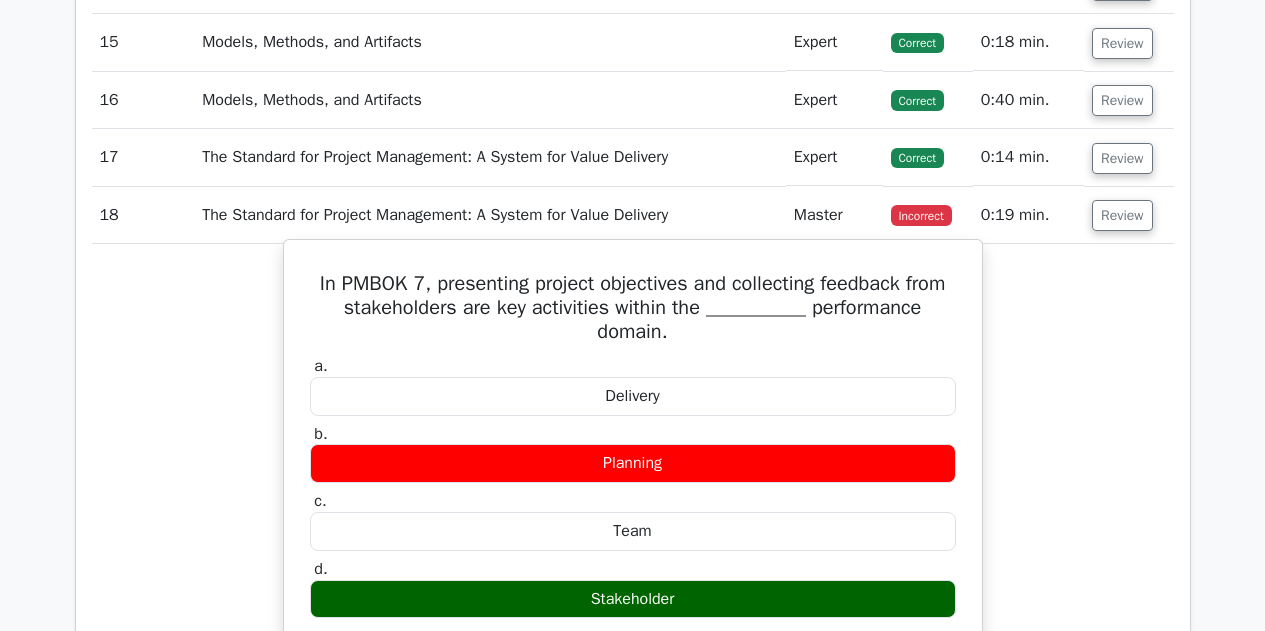 scroll, scrollTop: 3100, scrollLeft: 0, axis: vertical 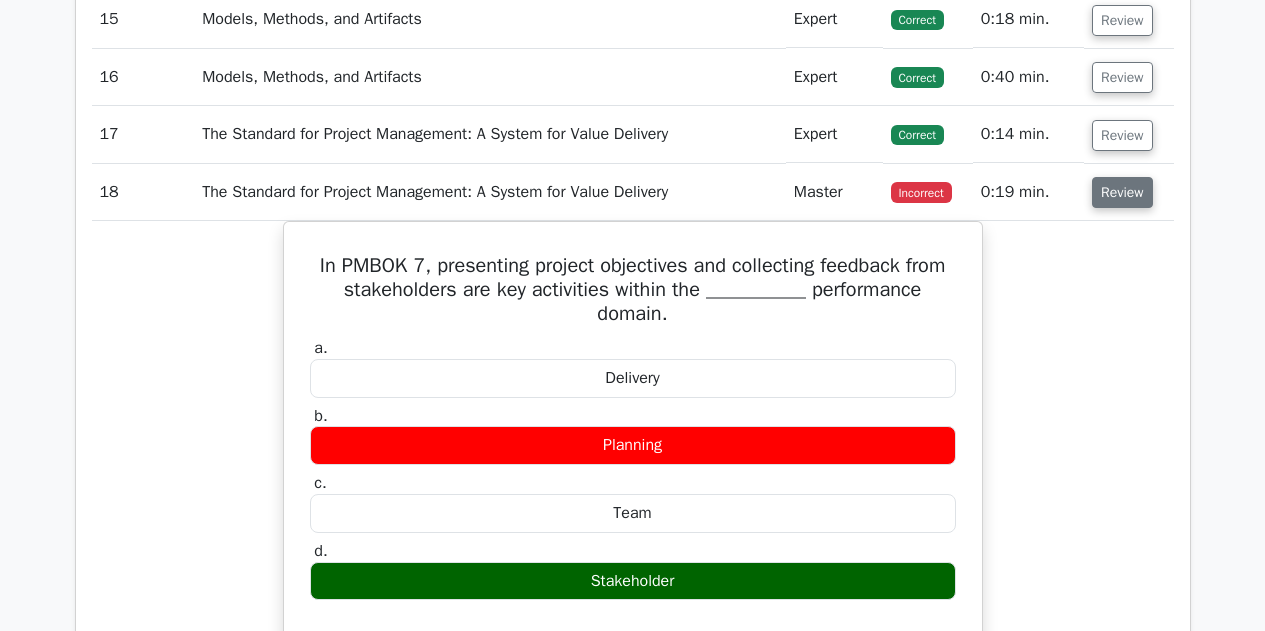 click on "Review" at bounding box center (1122, 192) 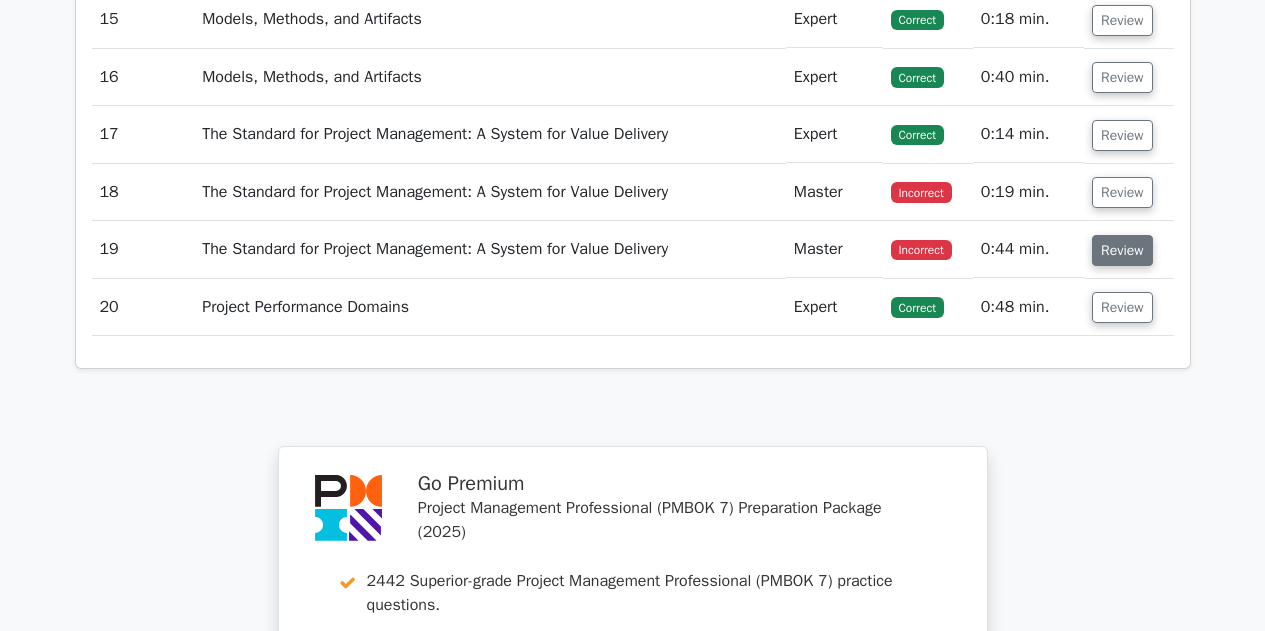 click on "Review" at bounding box center [1122, 250] 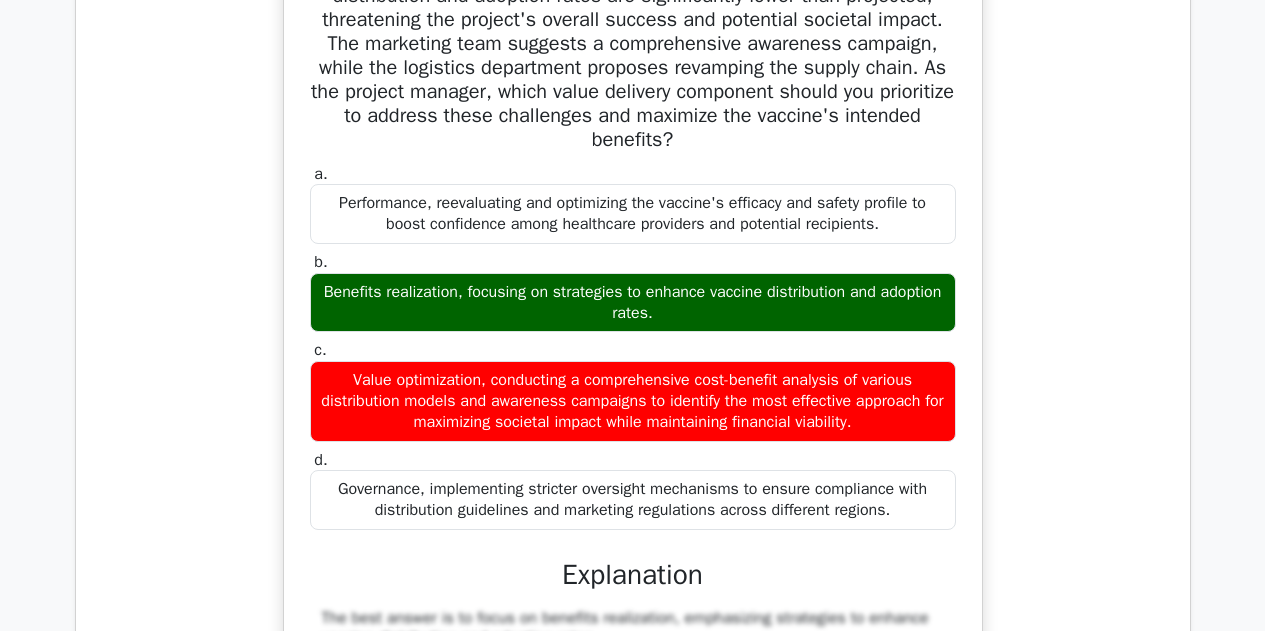scroll, scrollTop: 3200, scrollLeft: 0, axis: vertical 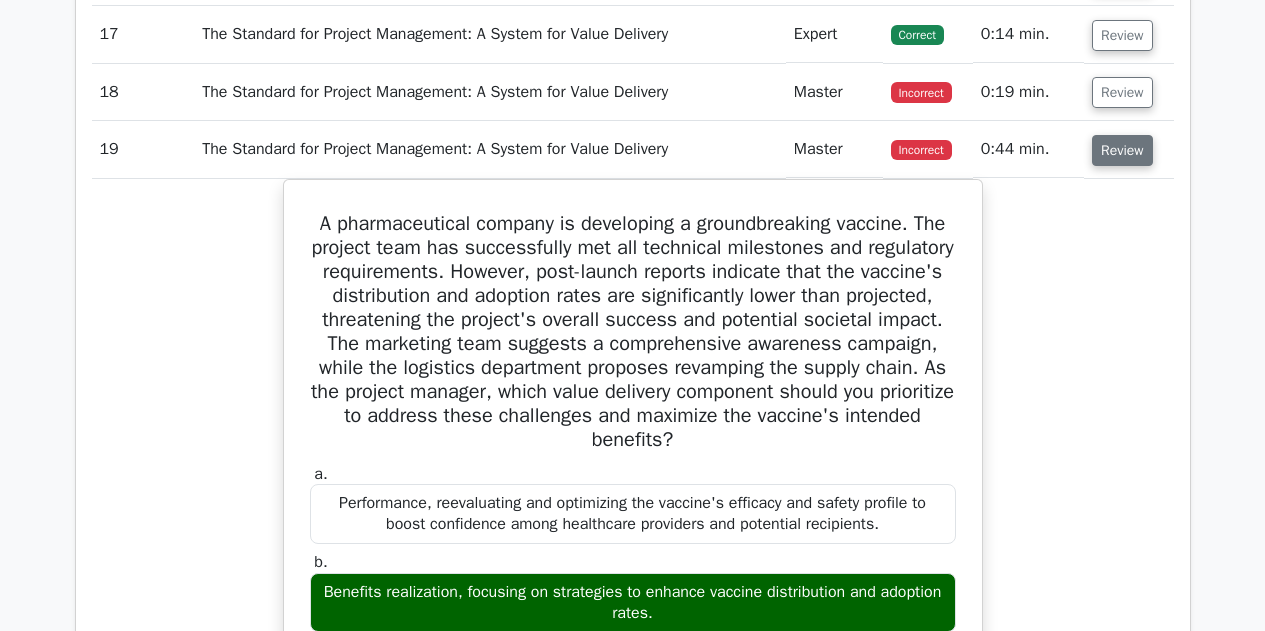 click on "Review" at bounding box center [1122, 150] 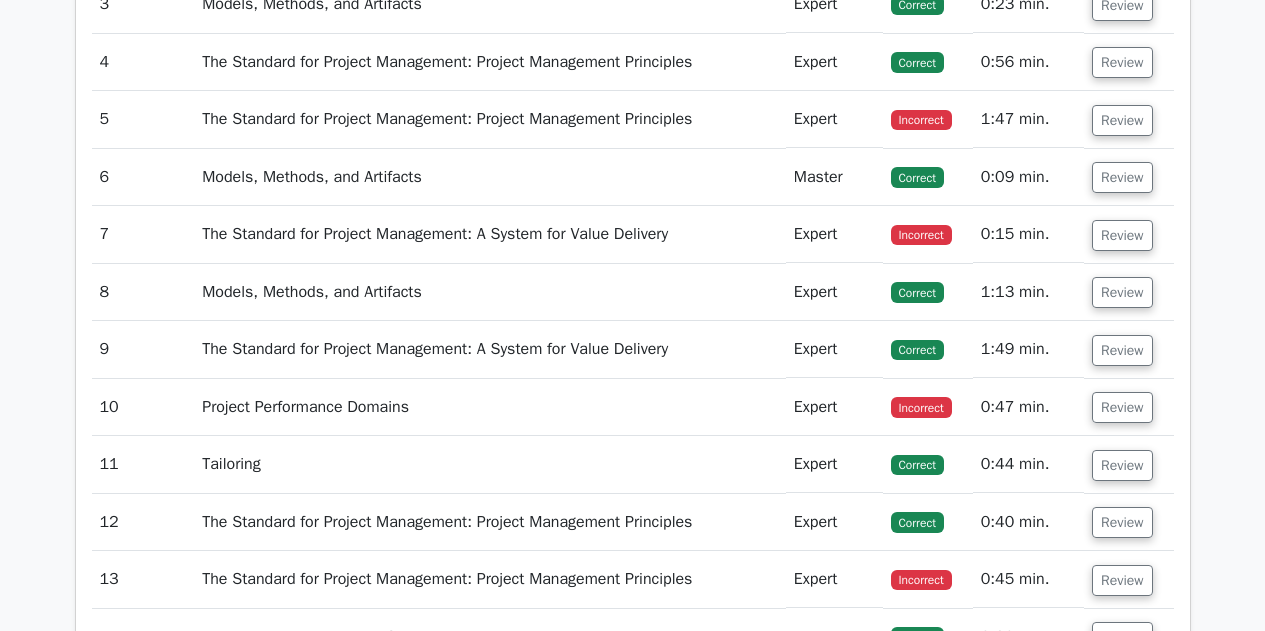 scroll, scrollTop: 2300, scrollLeft: 0, axis: vertical 